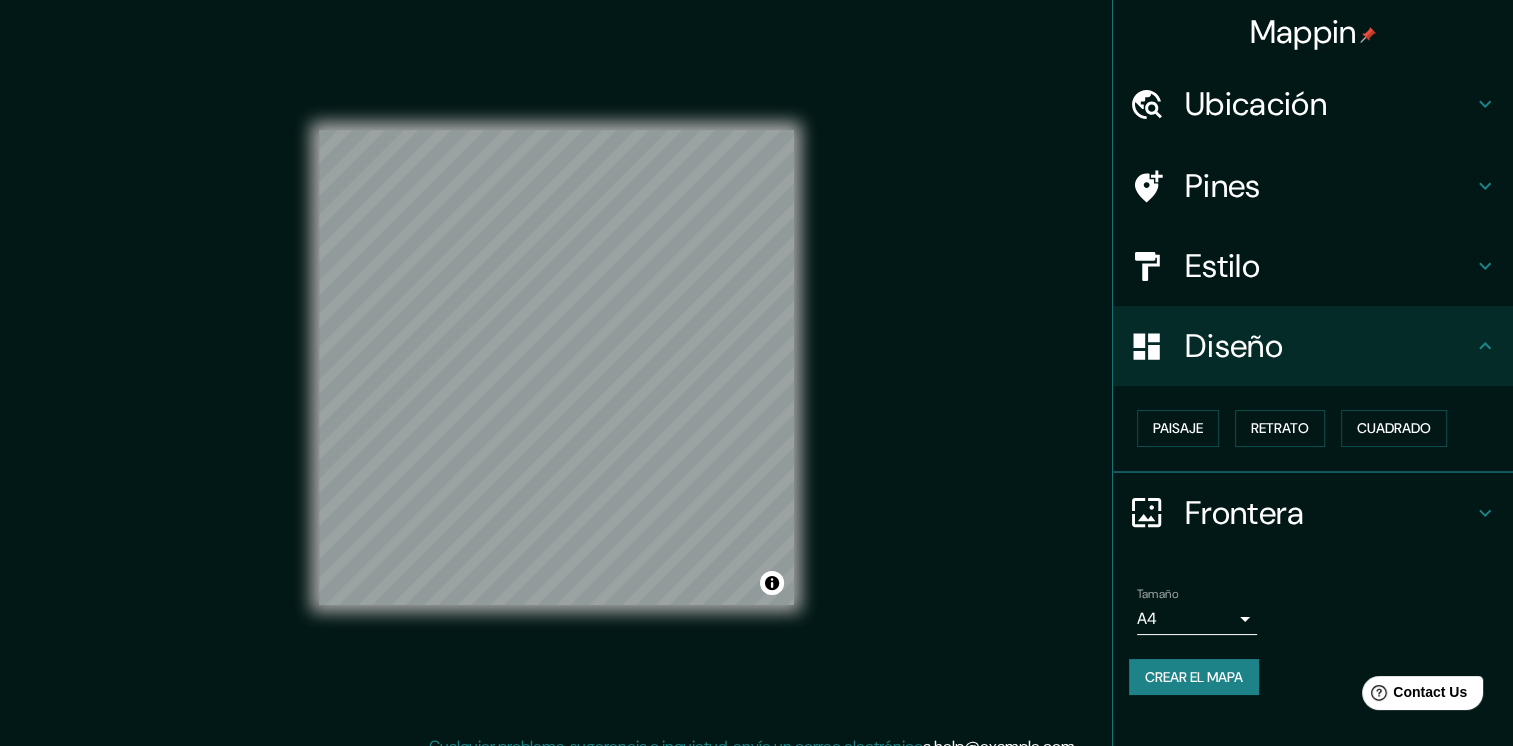 scroll, scrollTop: 0, scrollLeft: 0, axis: both 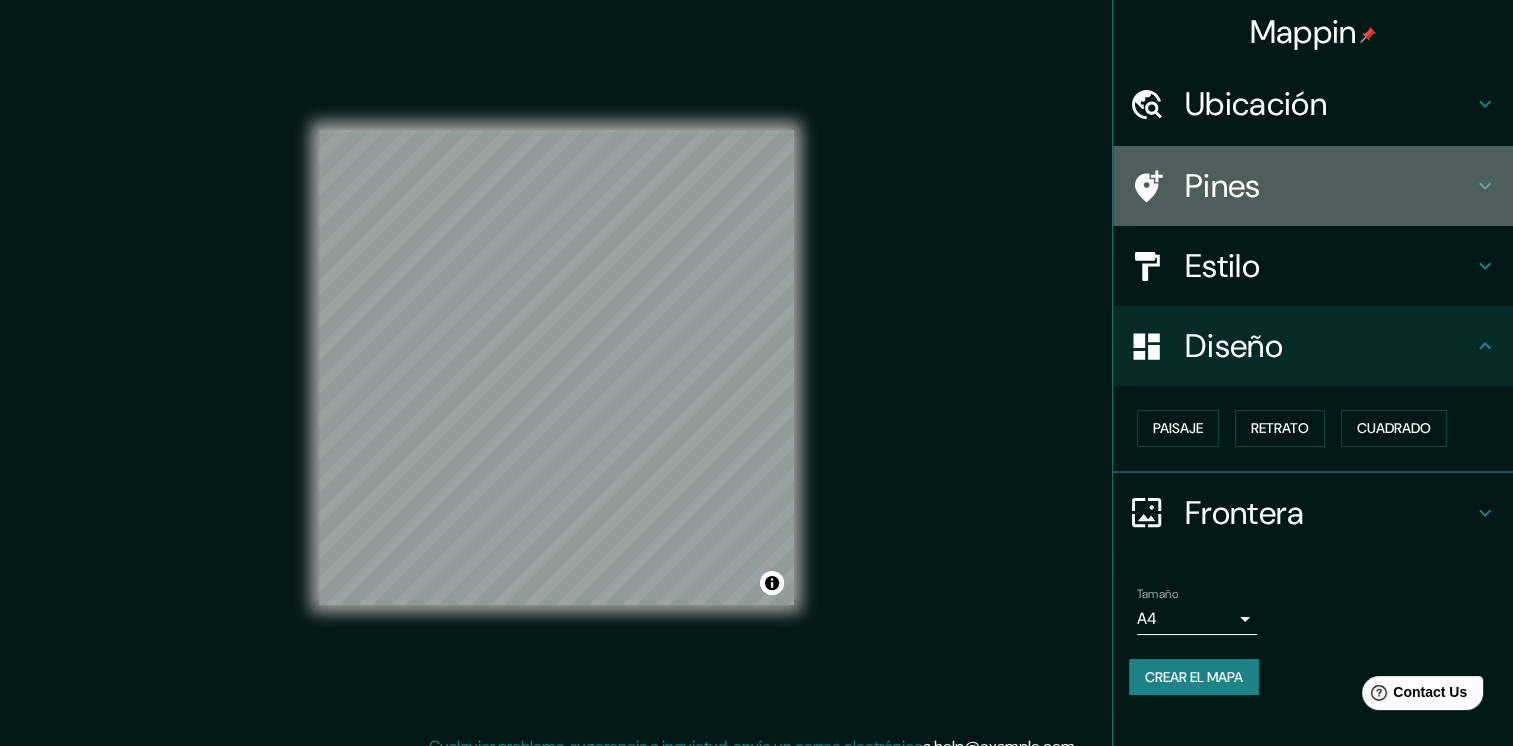 click 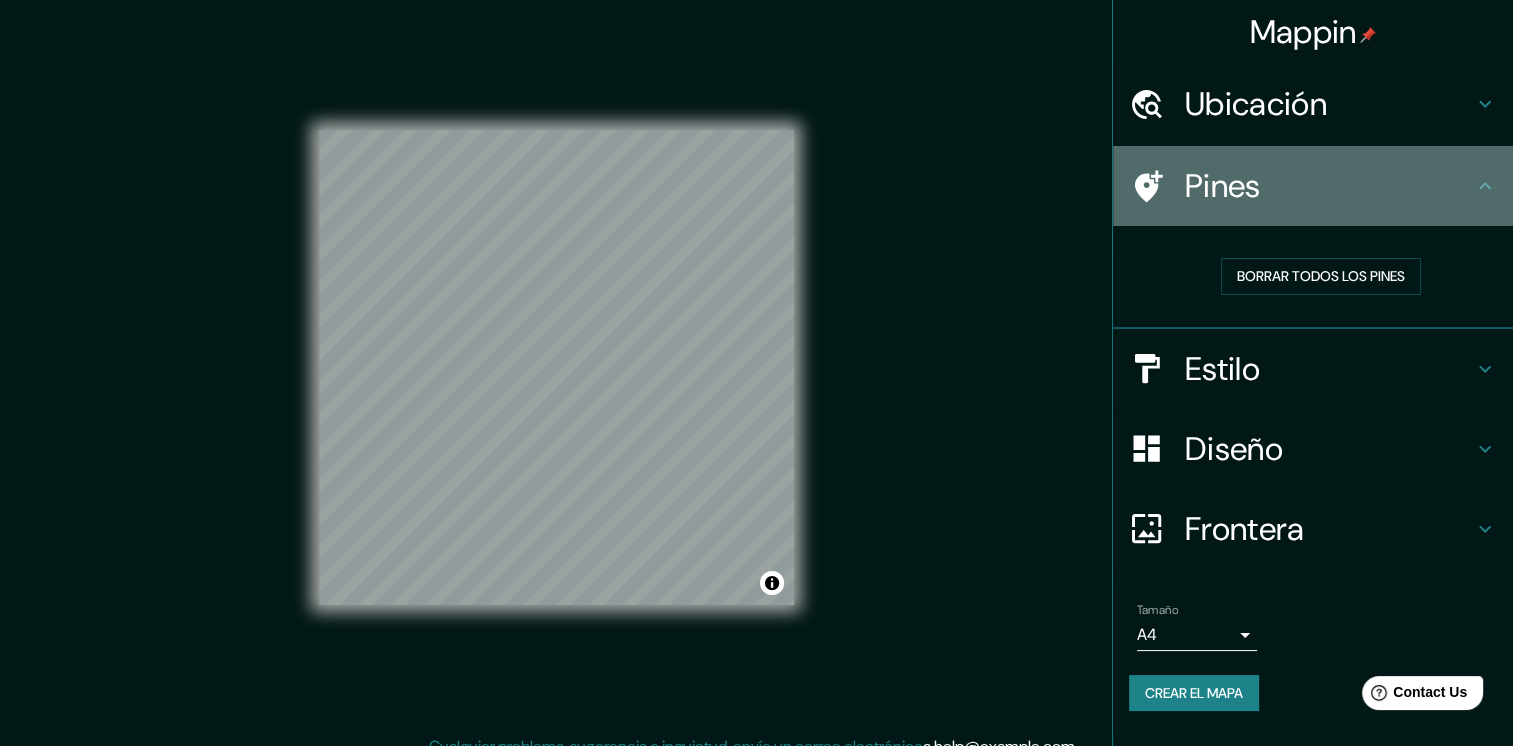 click on "Pines" at bounding box center (1329, 186) 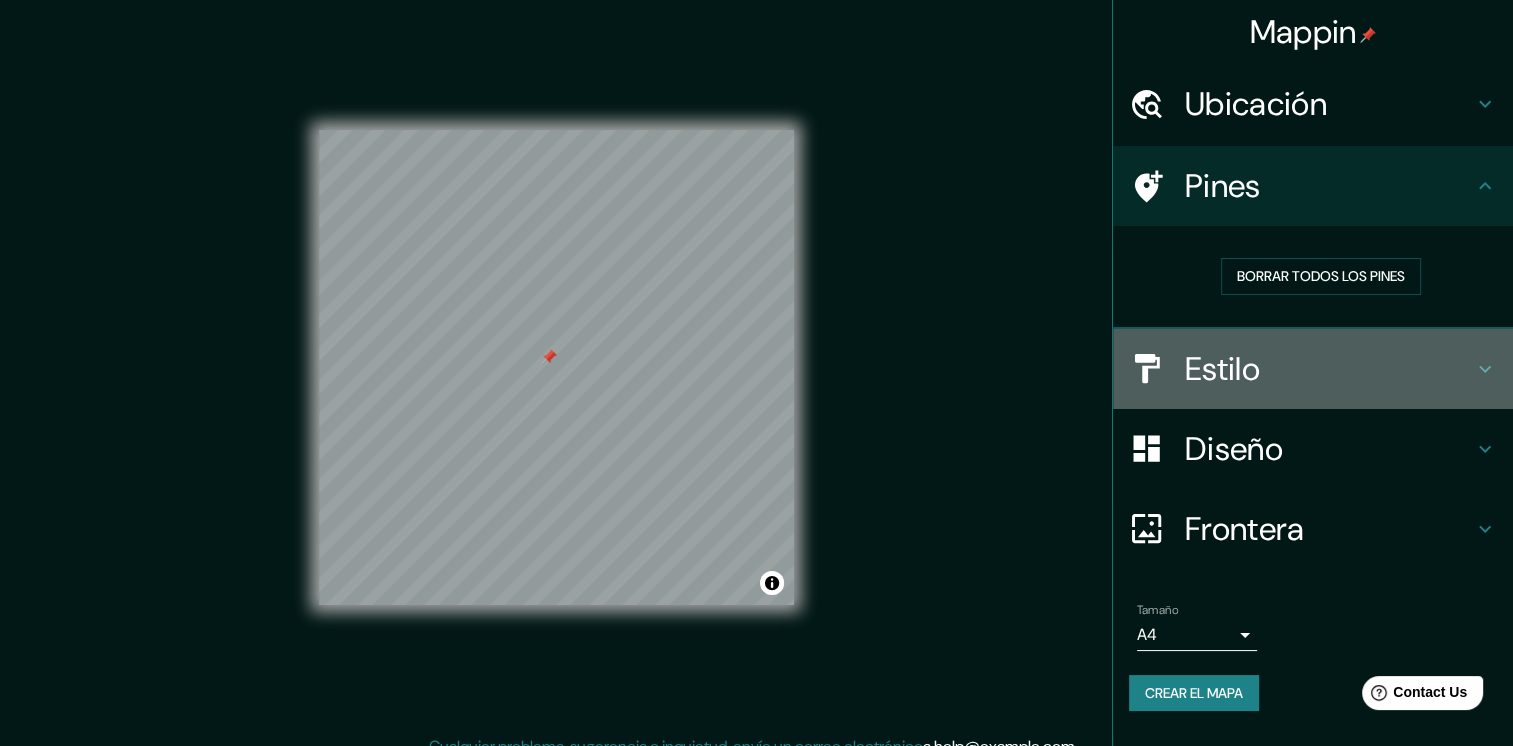 click on "Estilo" at bounding box center [1329, 369] 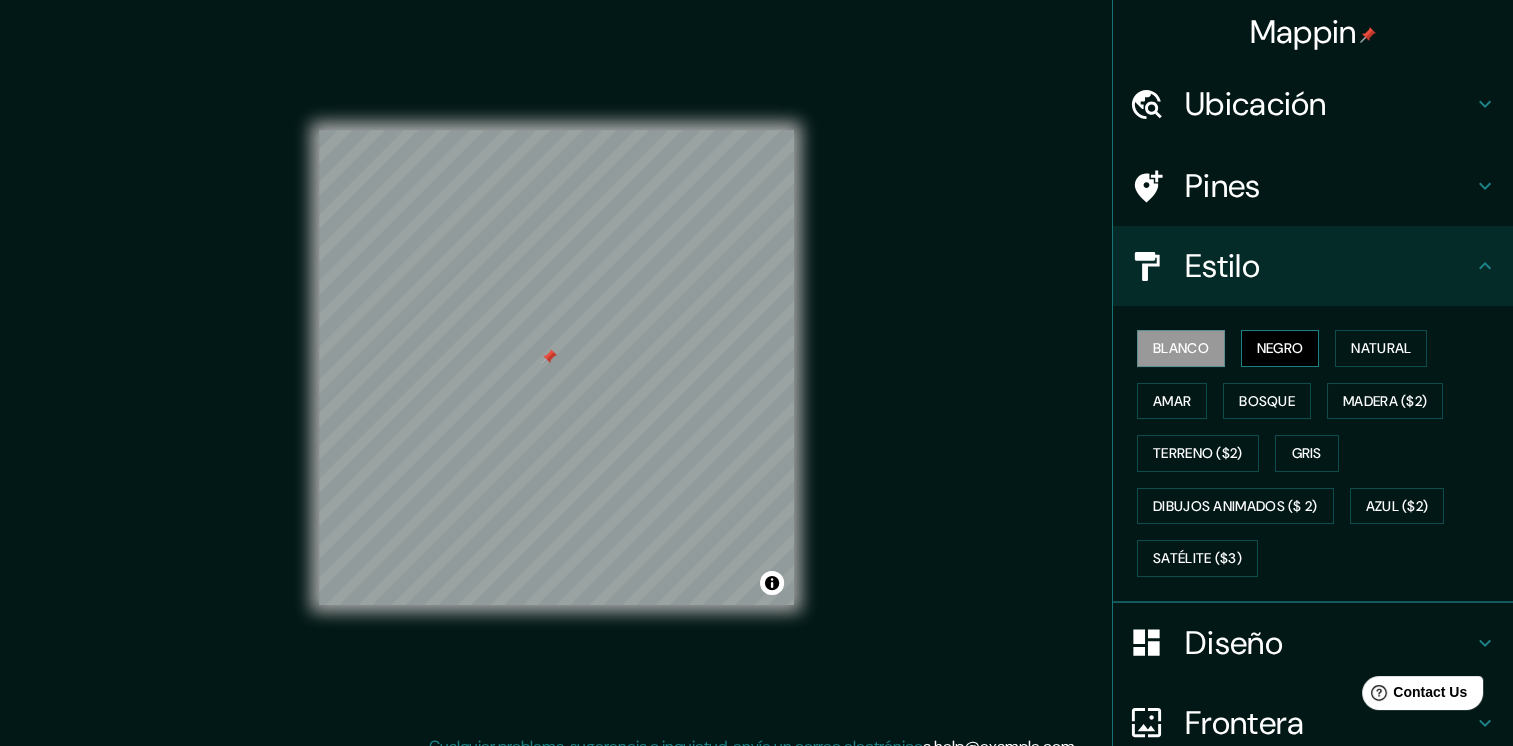 click on "Negro" at bounding box center [1280, 348] 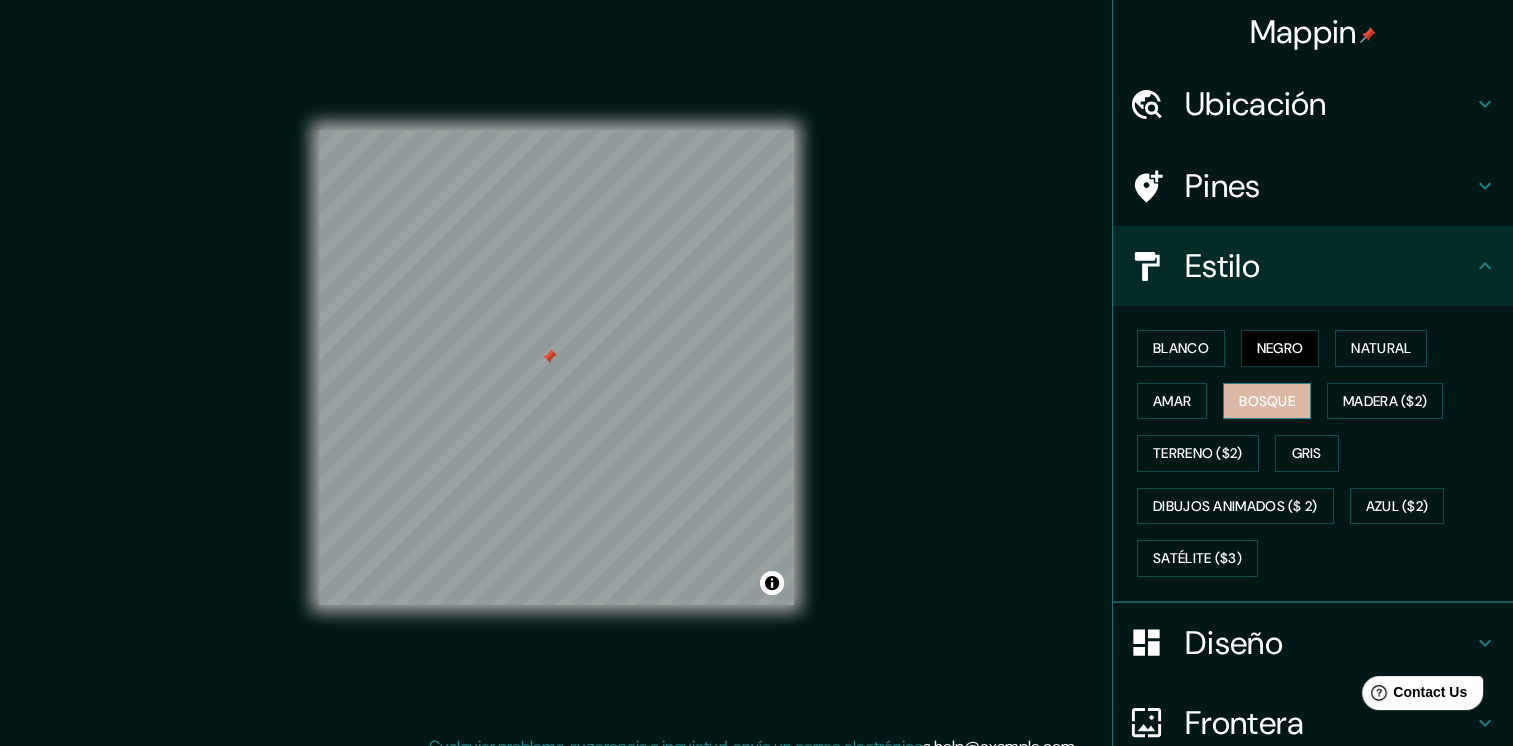 click on "Bosque" at bounding box center (1267, 401) 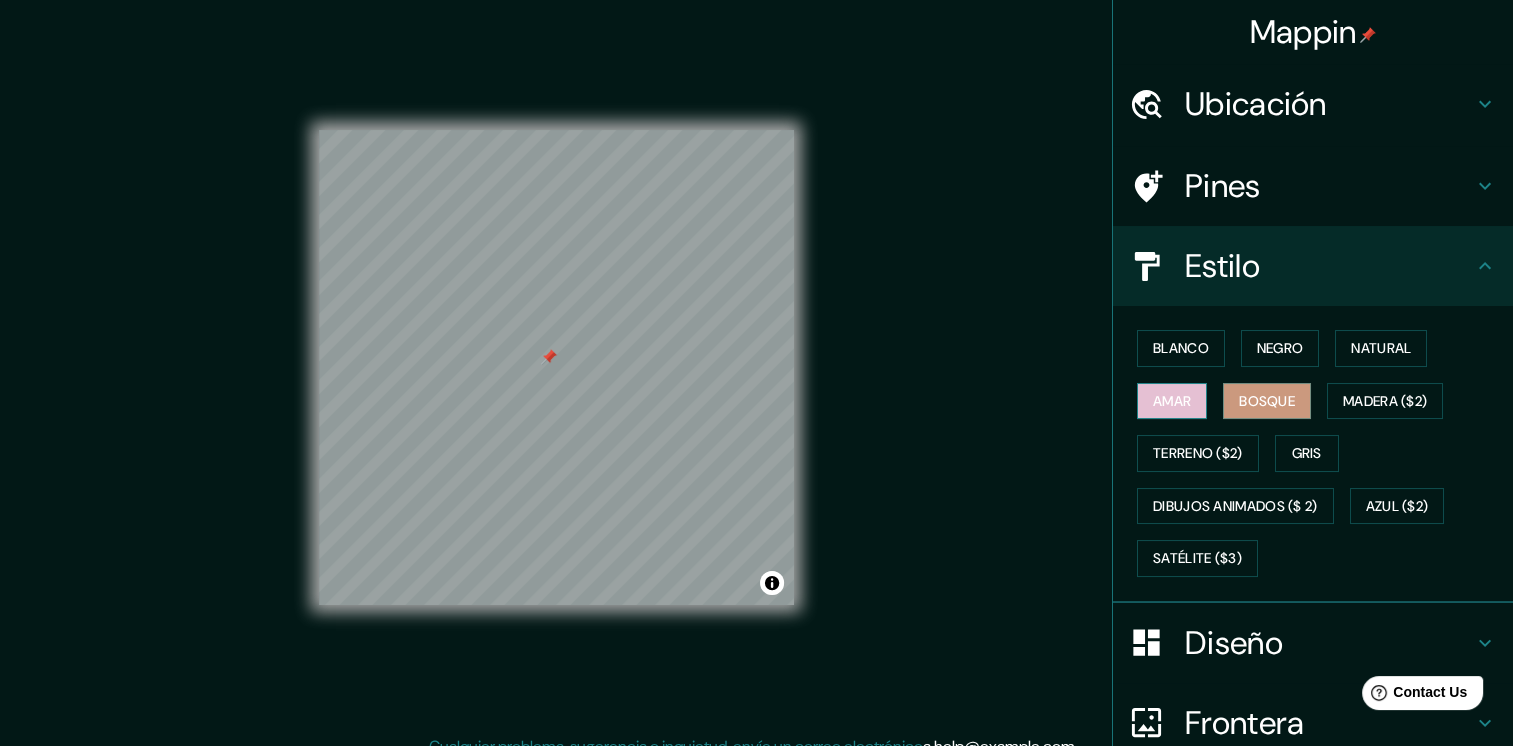 click on "Amar" at bounding box center [1172, 401] 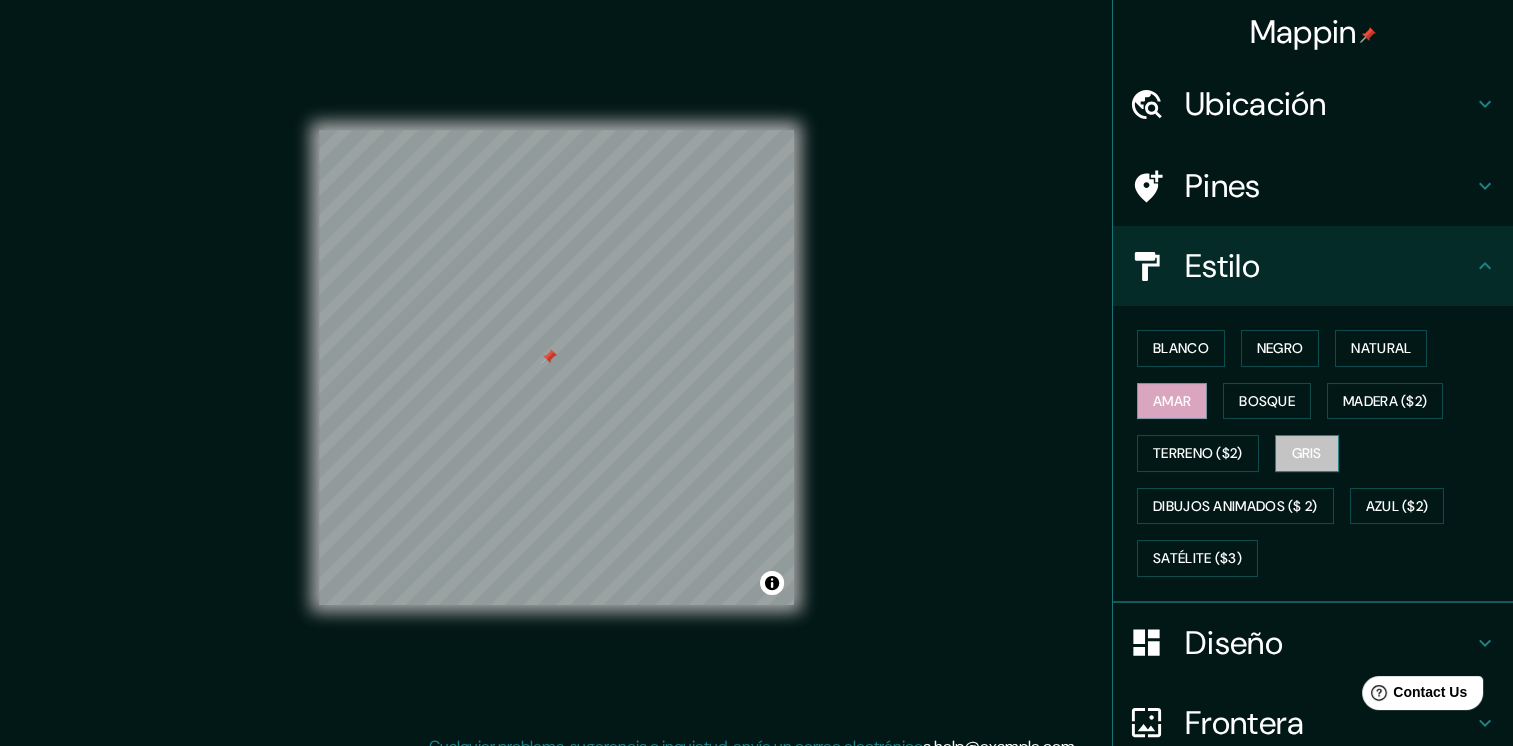 click on "Gris" at bounding box center [1307, 453] 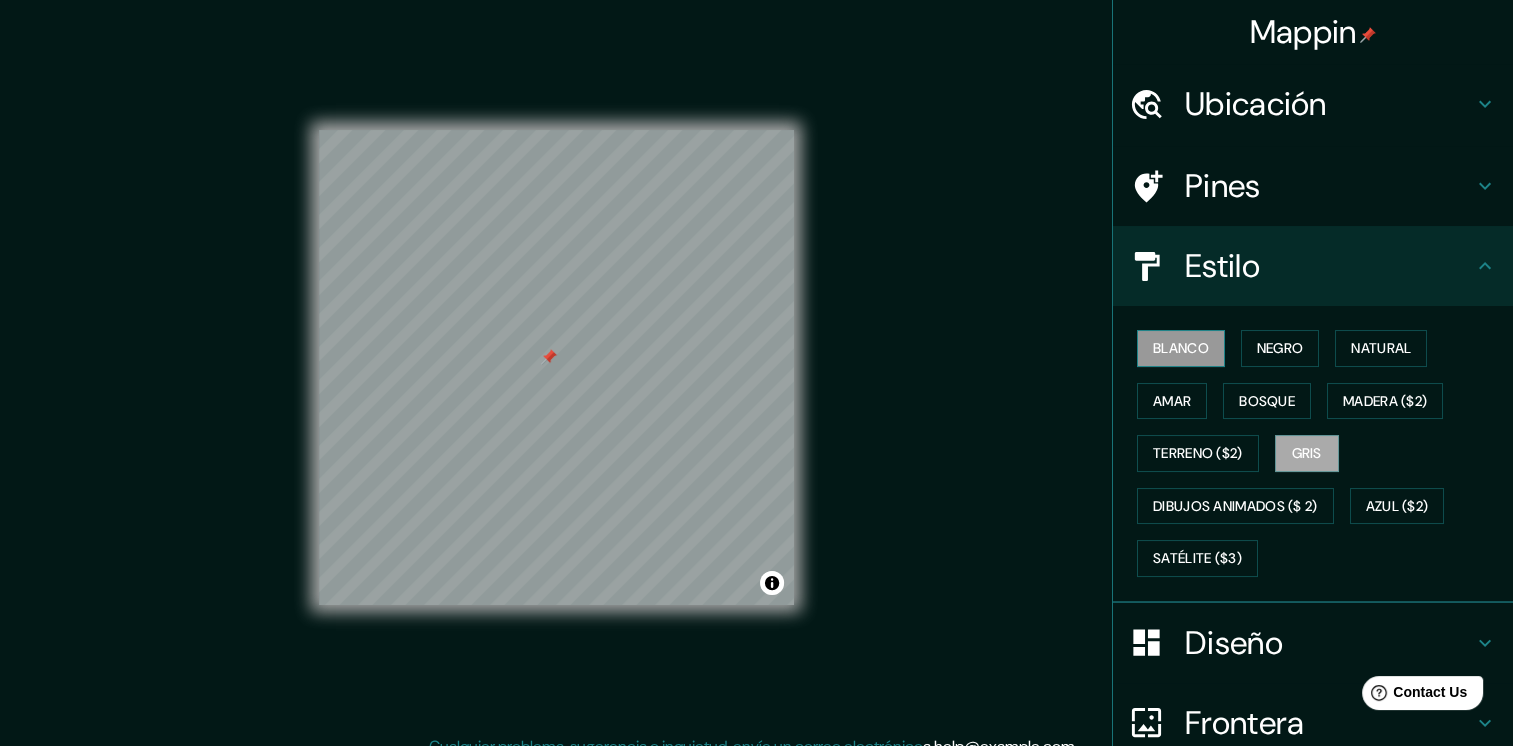 click on "Blanco" at bounding box center [1181, 348] 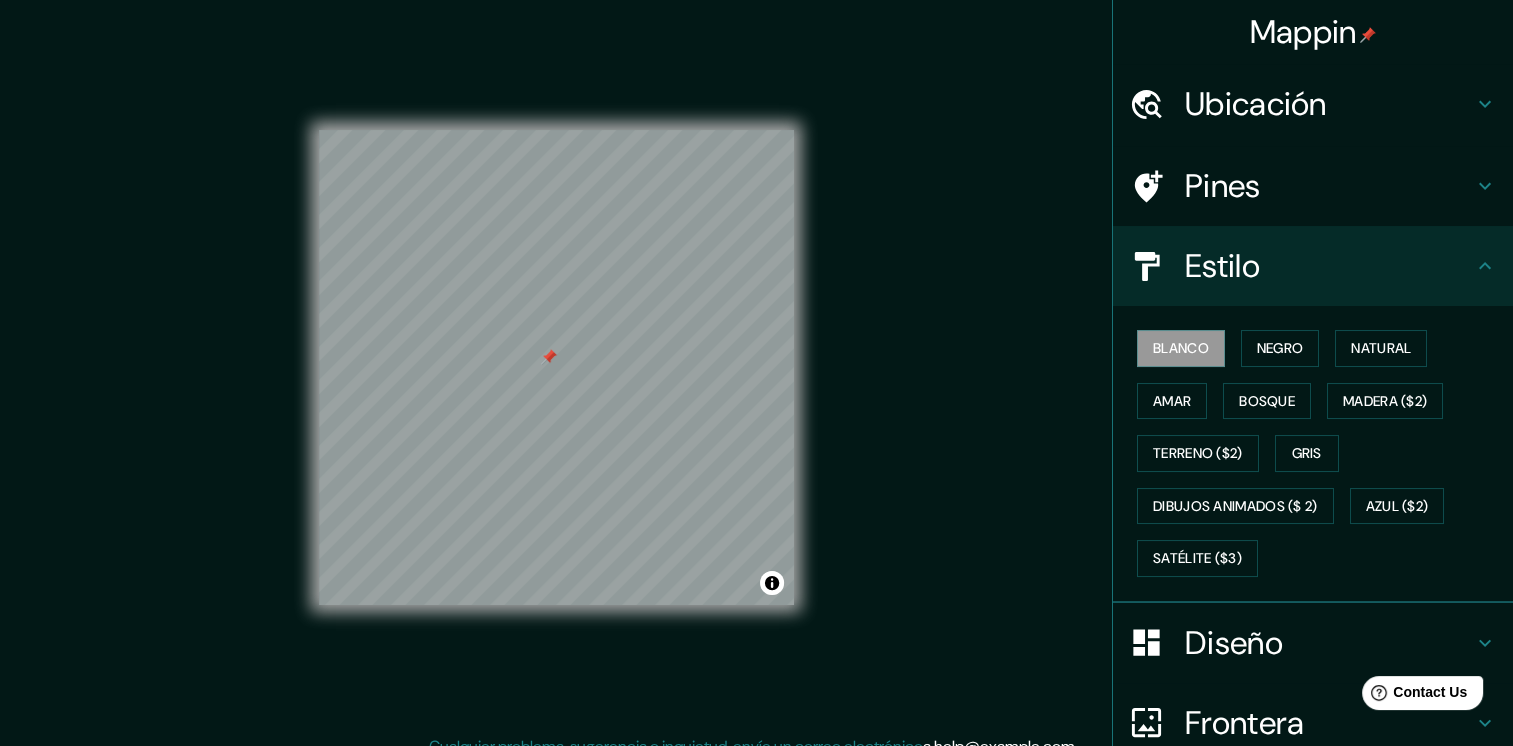 click 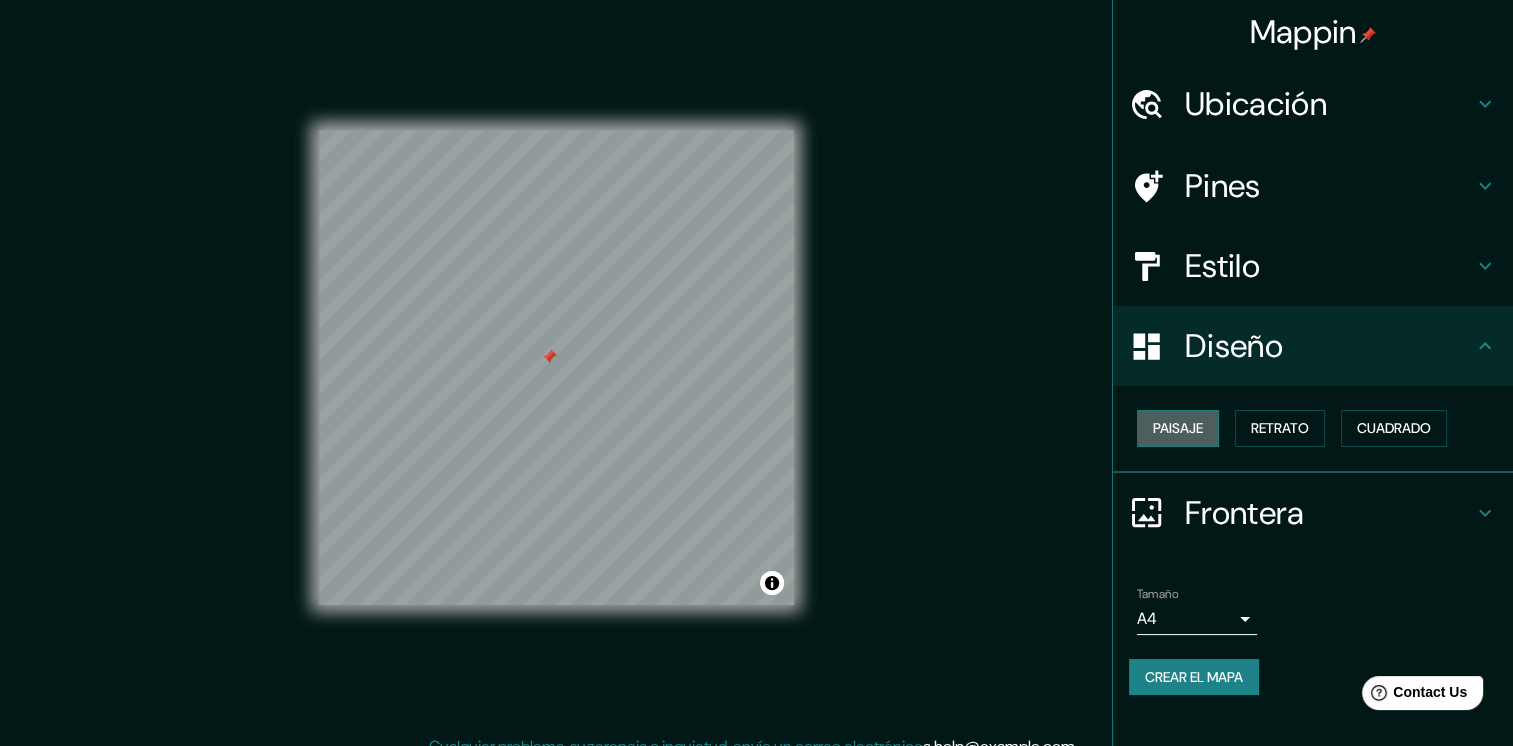 click on "Paisaje" at bounding box center (1178, 428) 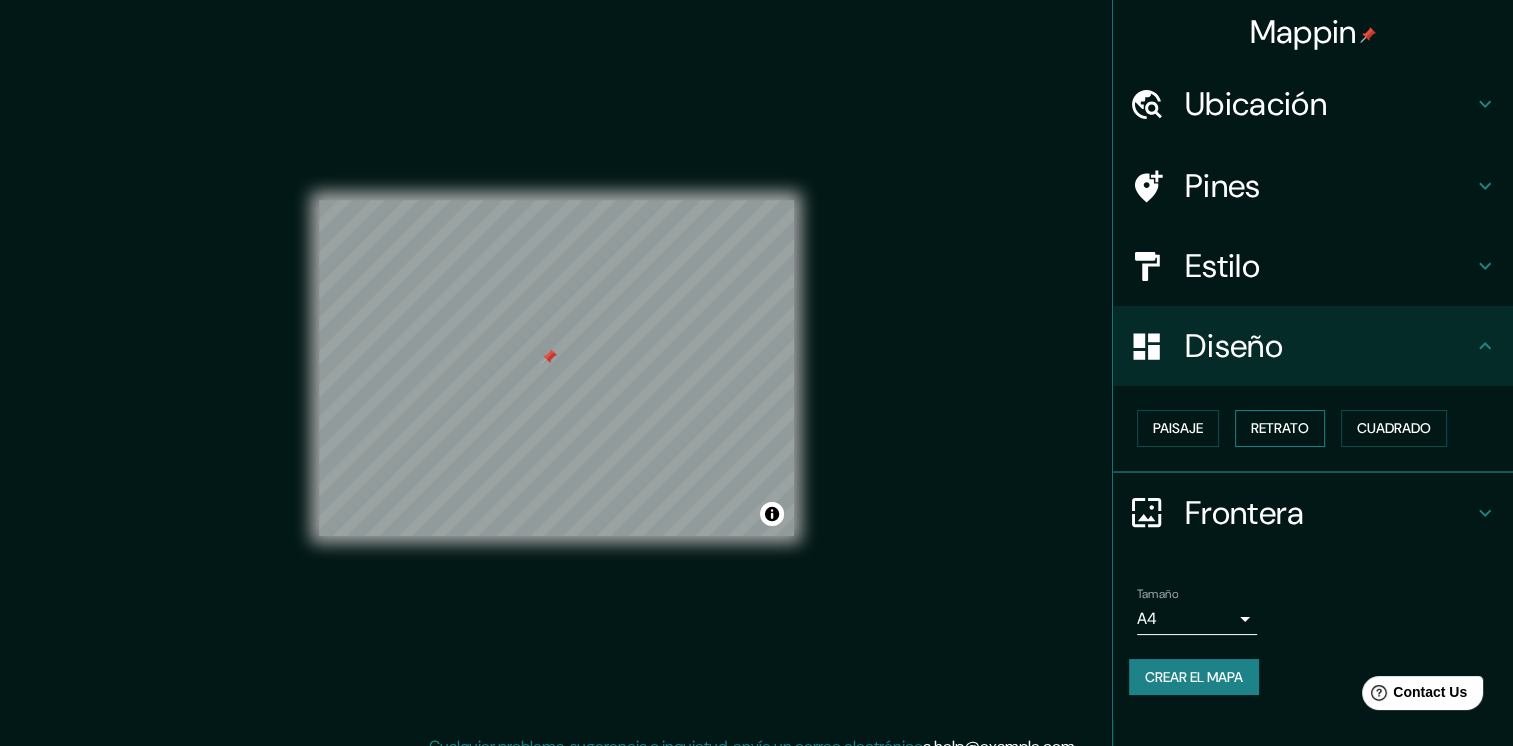click on "Retrato" at bounding box center (1280, 428) 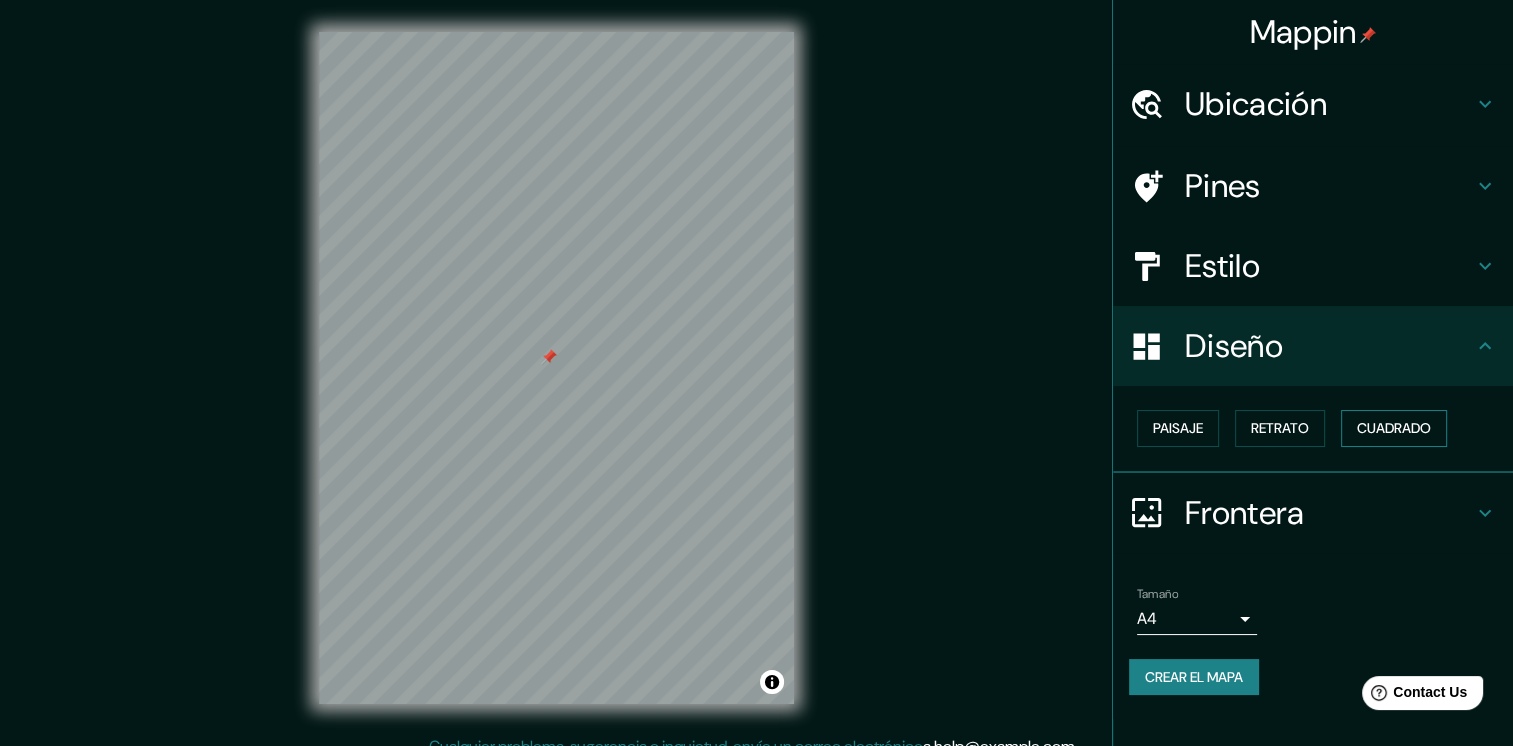 click on "Cuadrado" at bounding box center [1394, 428] 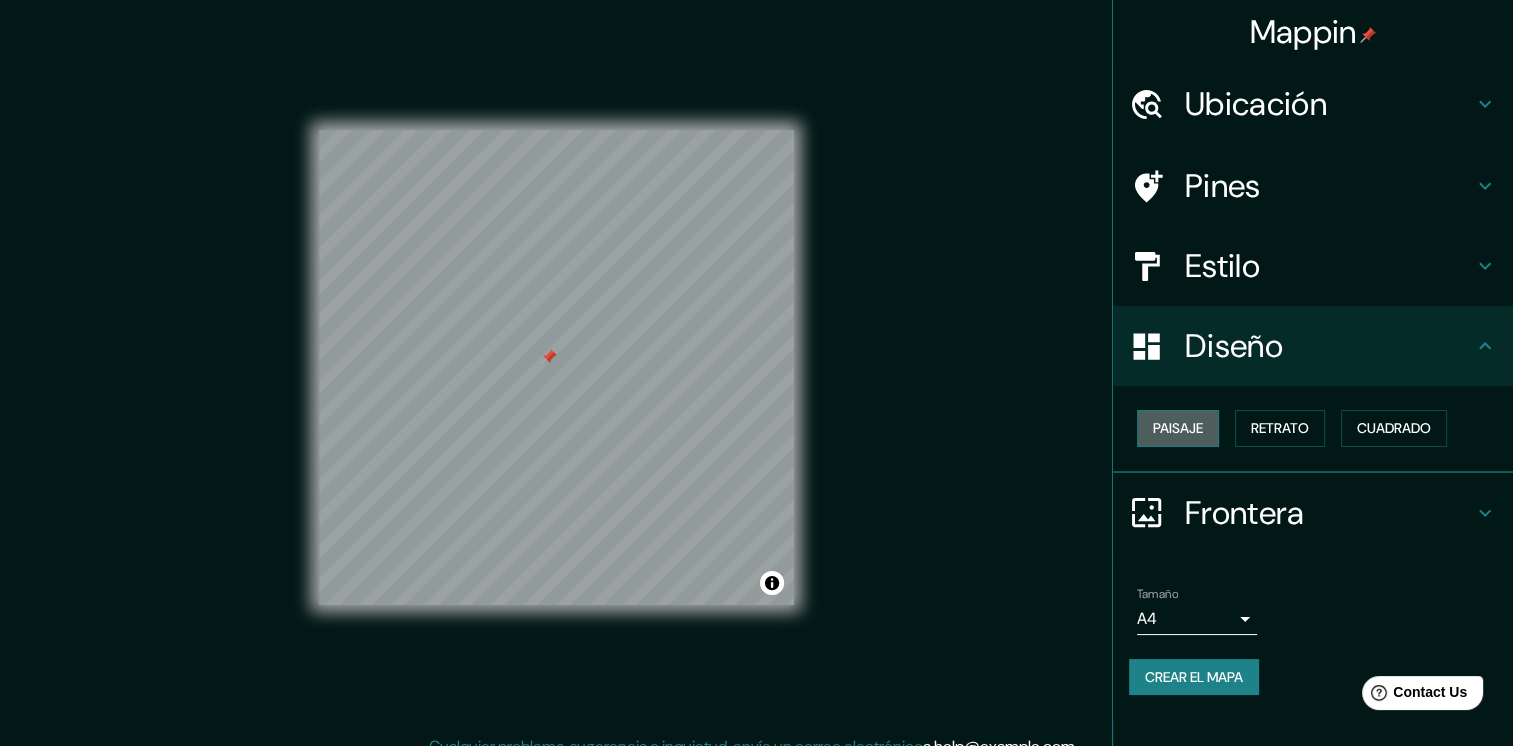 click on "Paisaje" at bounding box center (1178, 428) 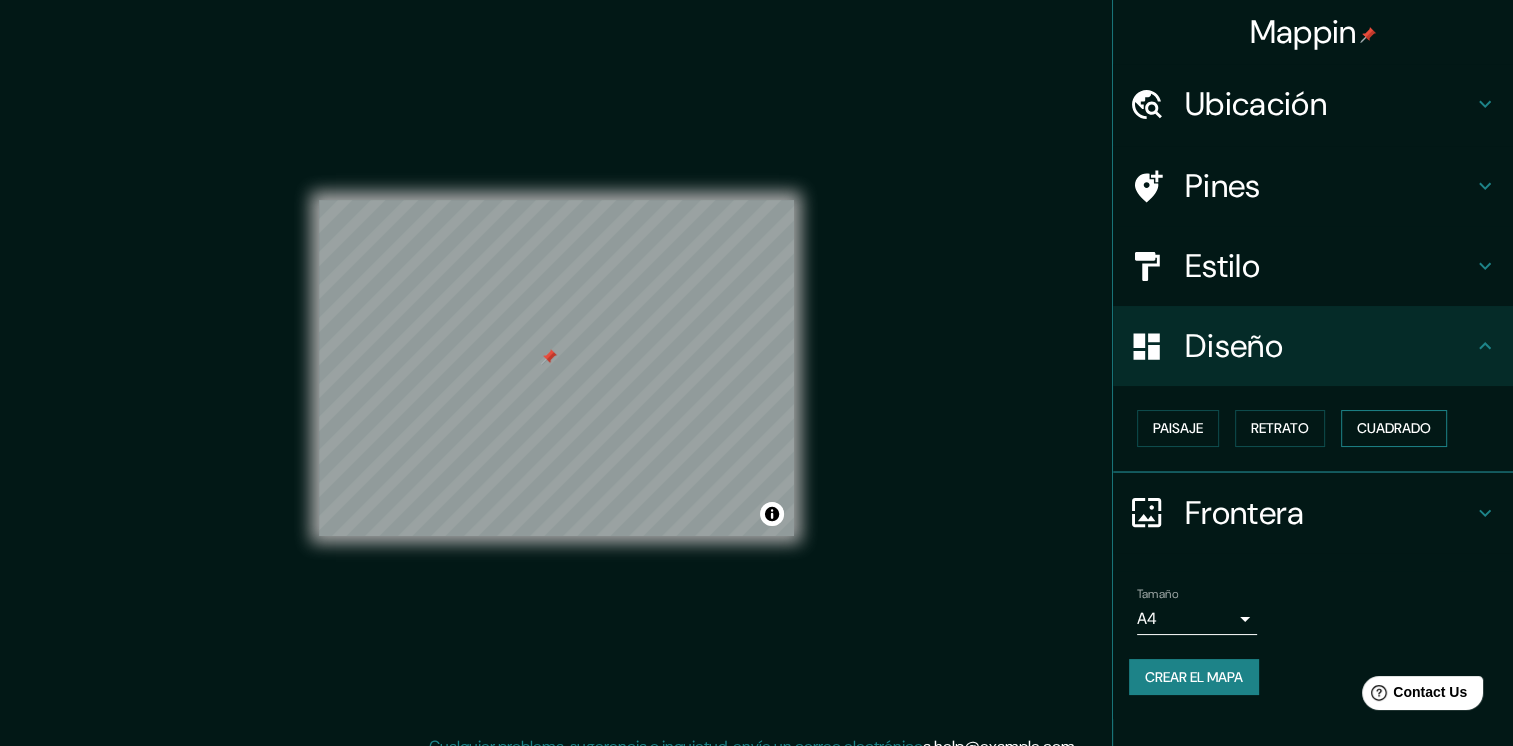 click on "Cuadrado" at bounding box center [1394, 428] 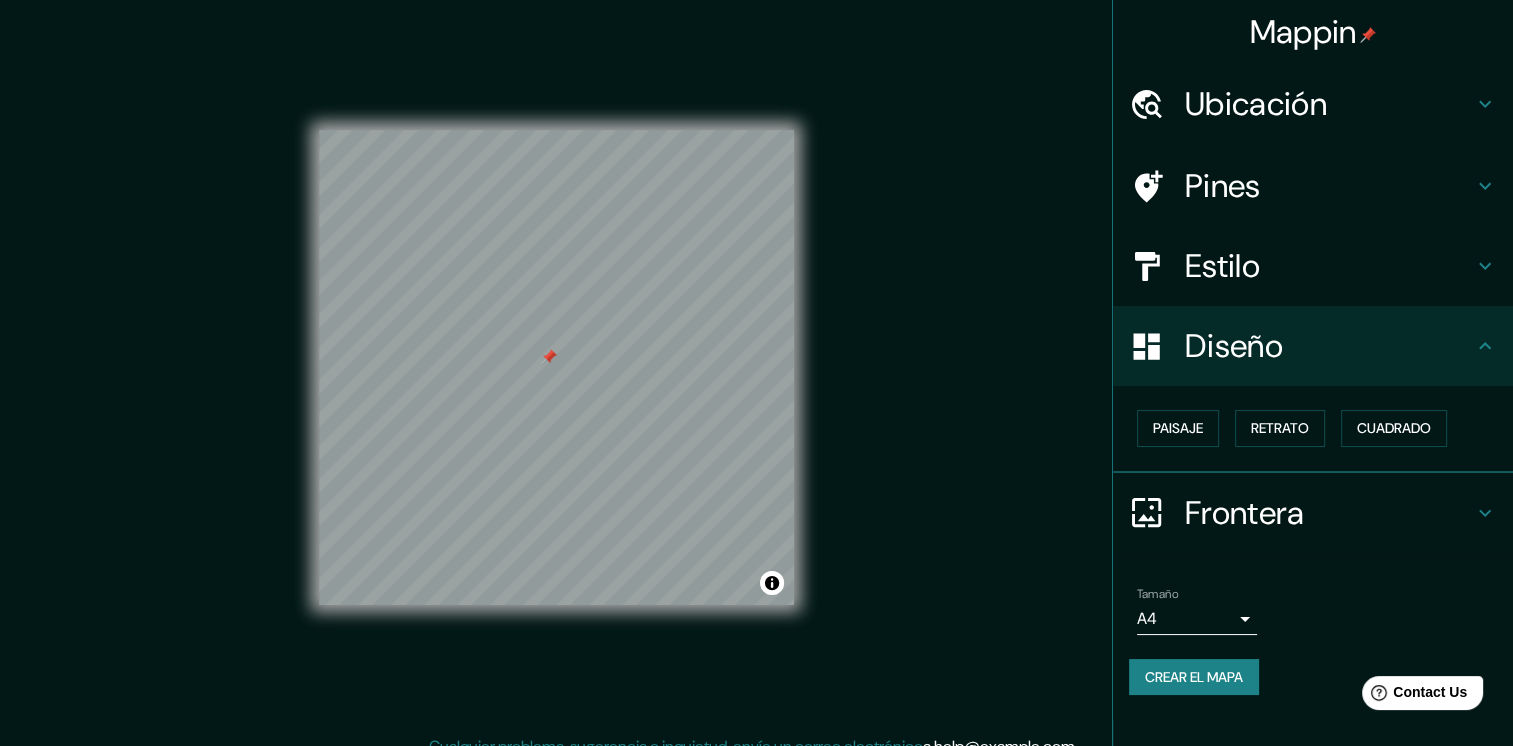 click on "Frontera" at bounding box center [1329, 513] 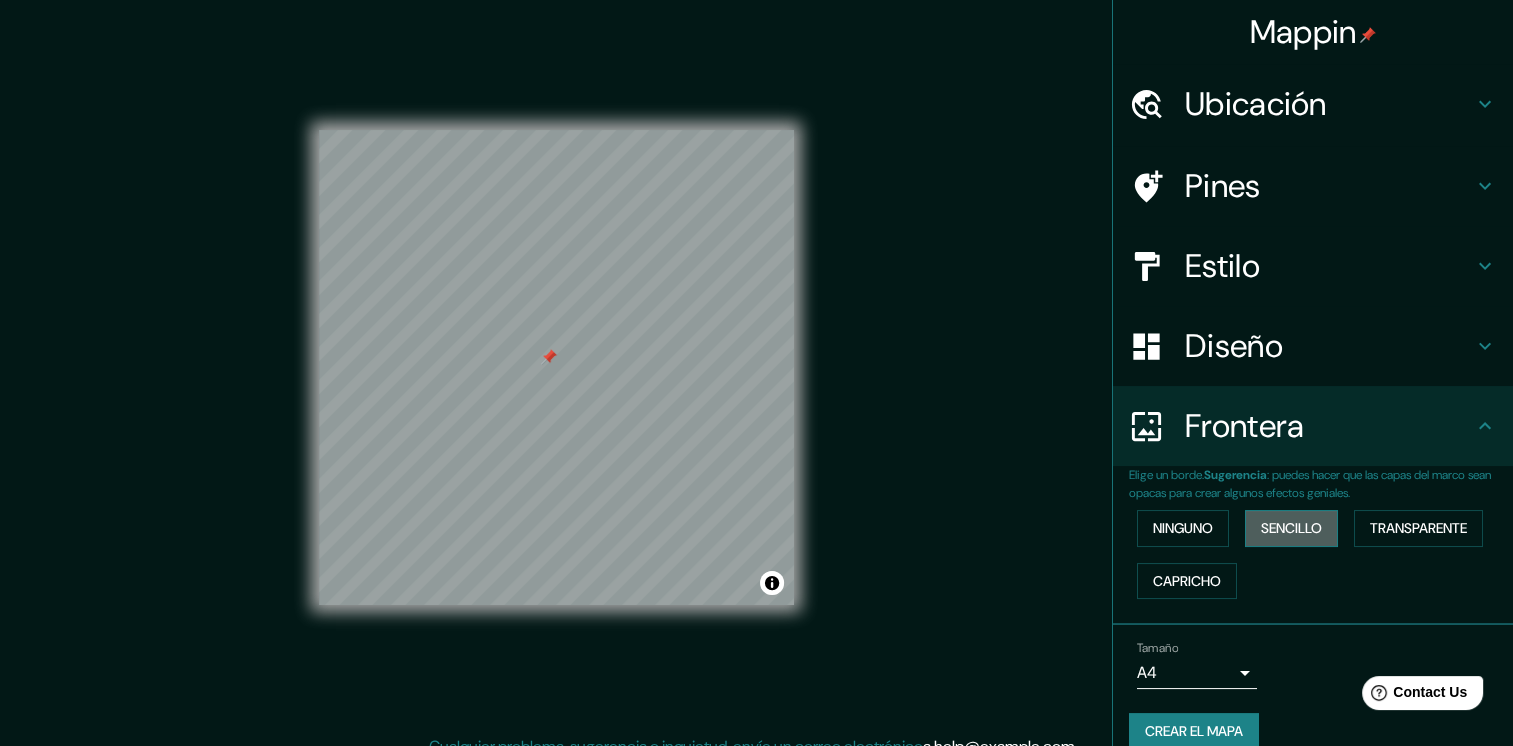 click on "Sencillo" at bounding box center (1291, 528) 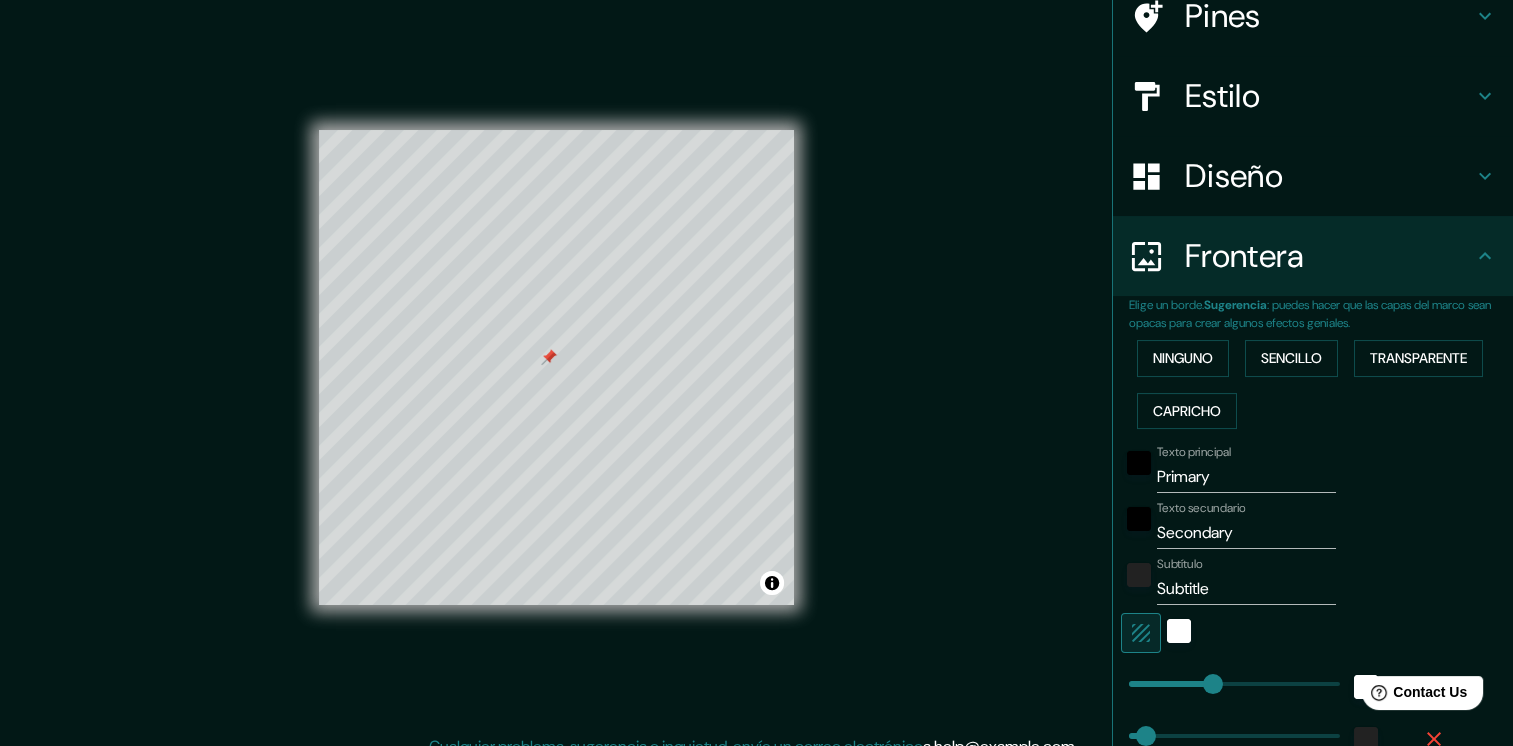 scroll, scrollTop: 200, scrollLeft: 0, axis: vertical 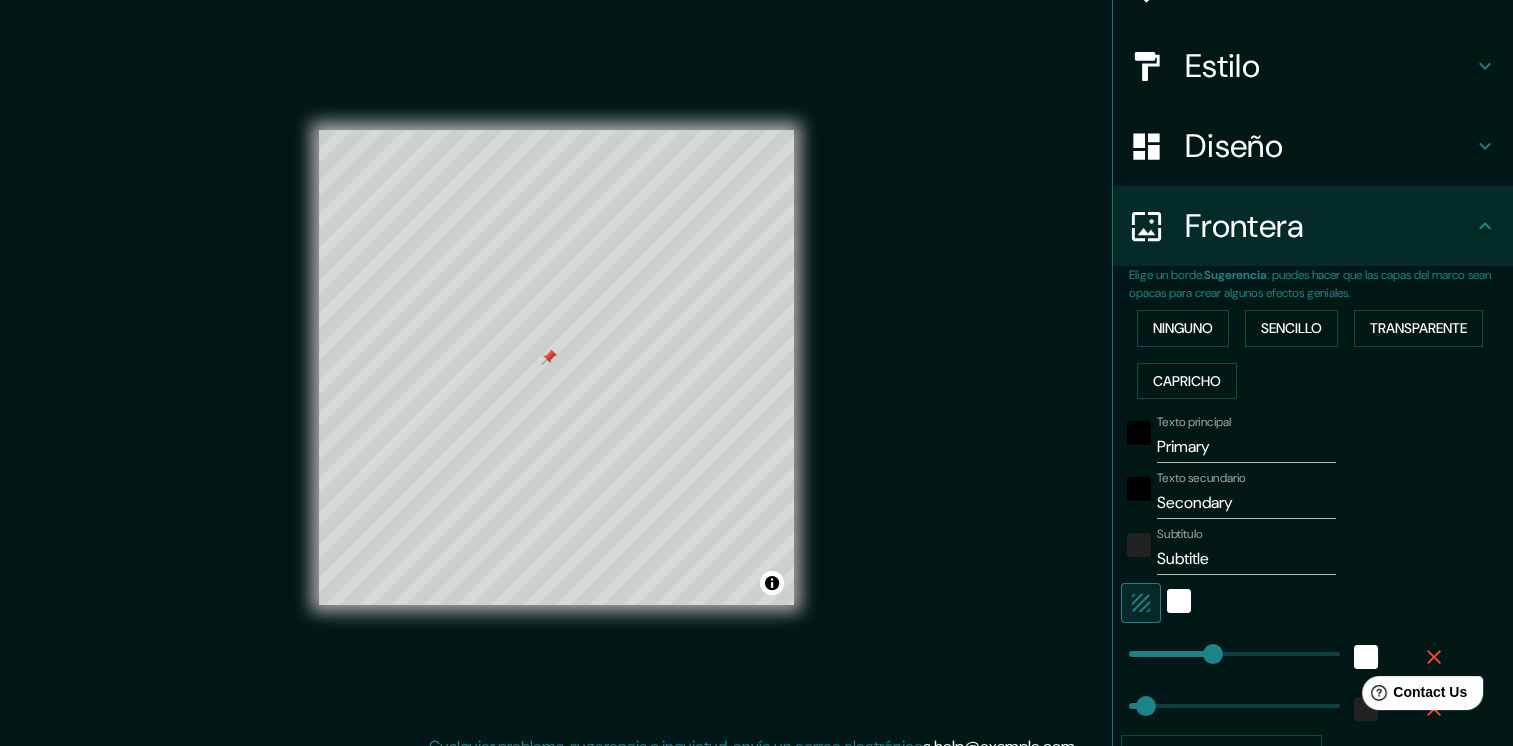 click on "Primary" at bounding box center (1246, 447) 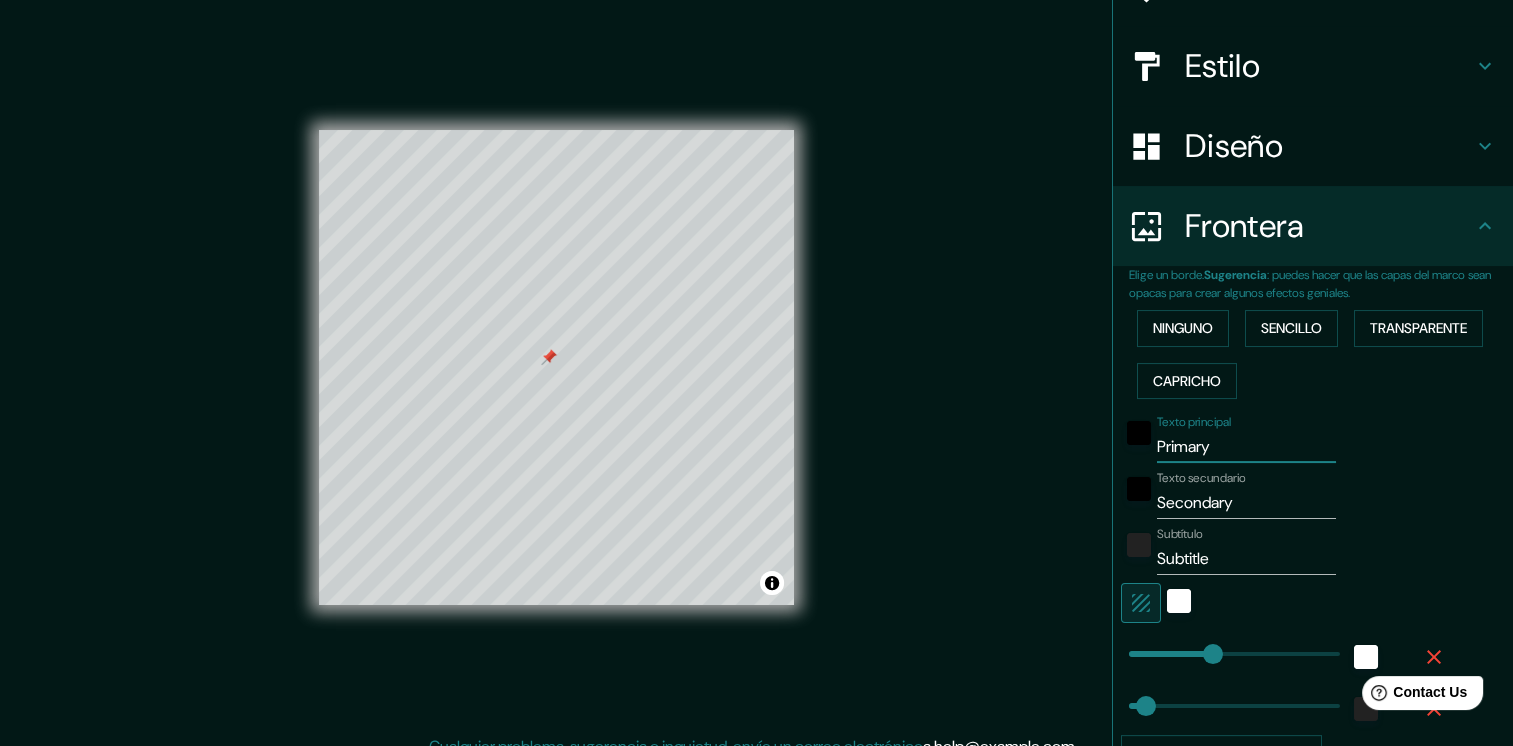 drag, startPoint x: 1214, startPoint y: 450, endPoint x: 1135, endPoint y: 449, distance: 79.00633 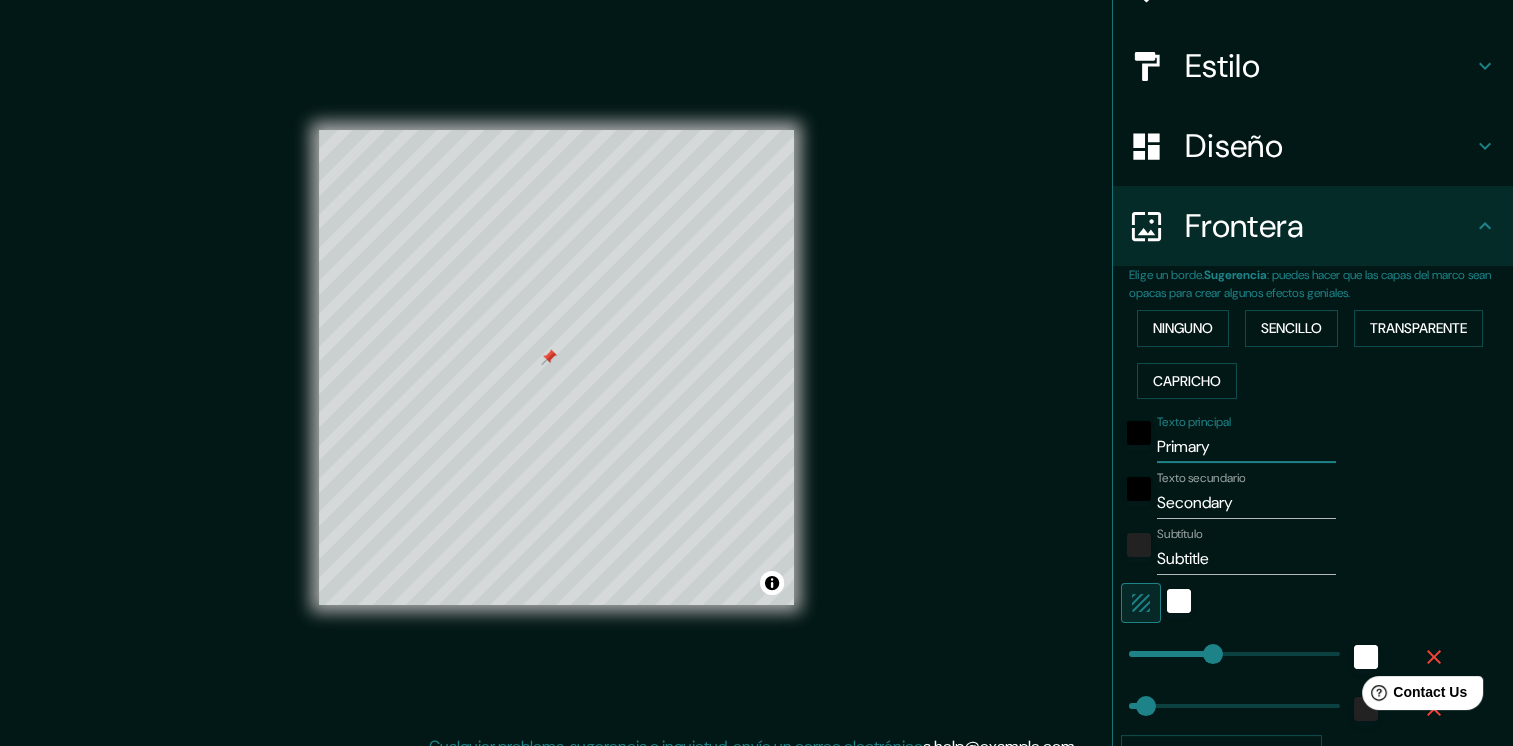 click on "Texto principal Primary" at bounding box center [1285, 439] 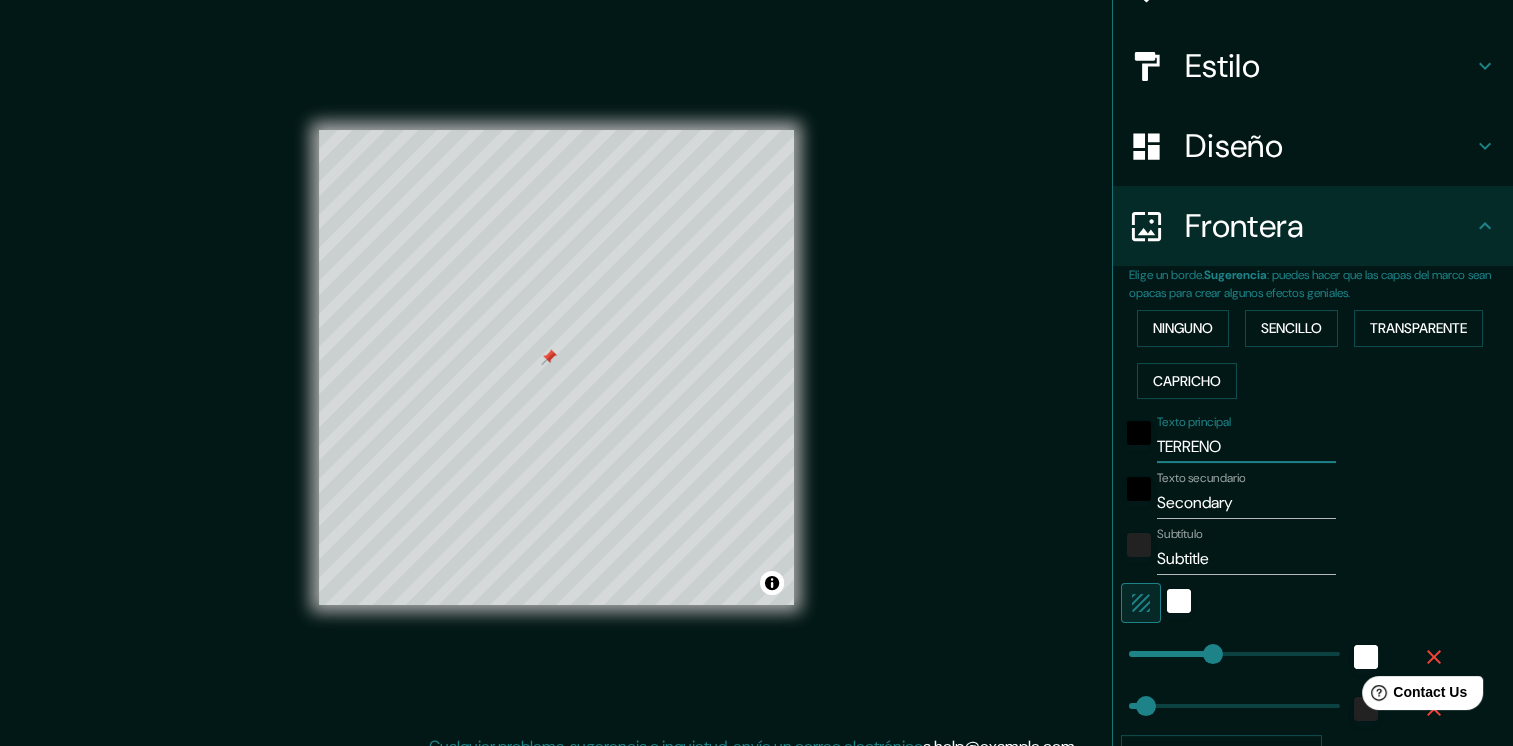 type on "TERRENO" 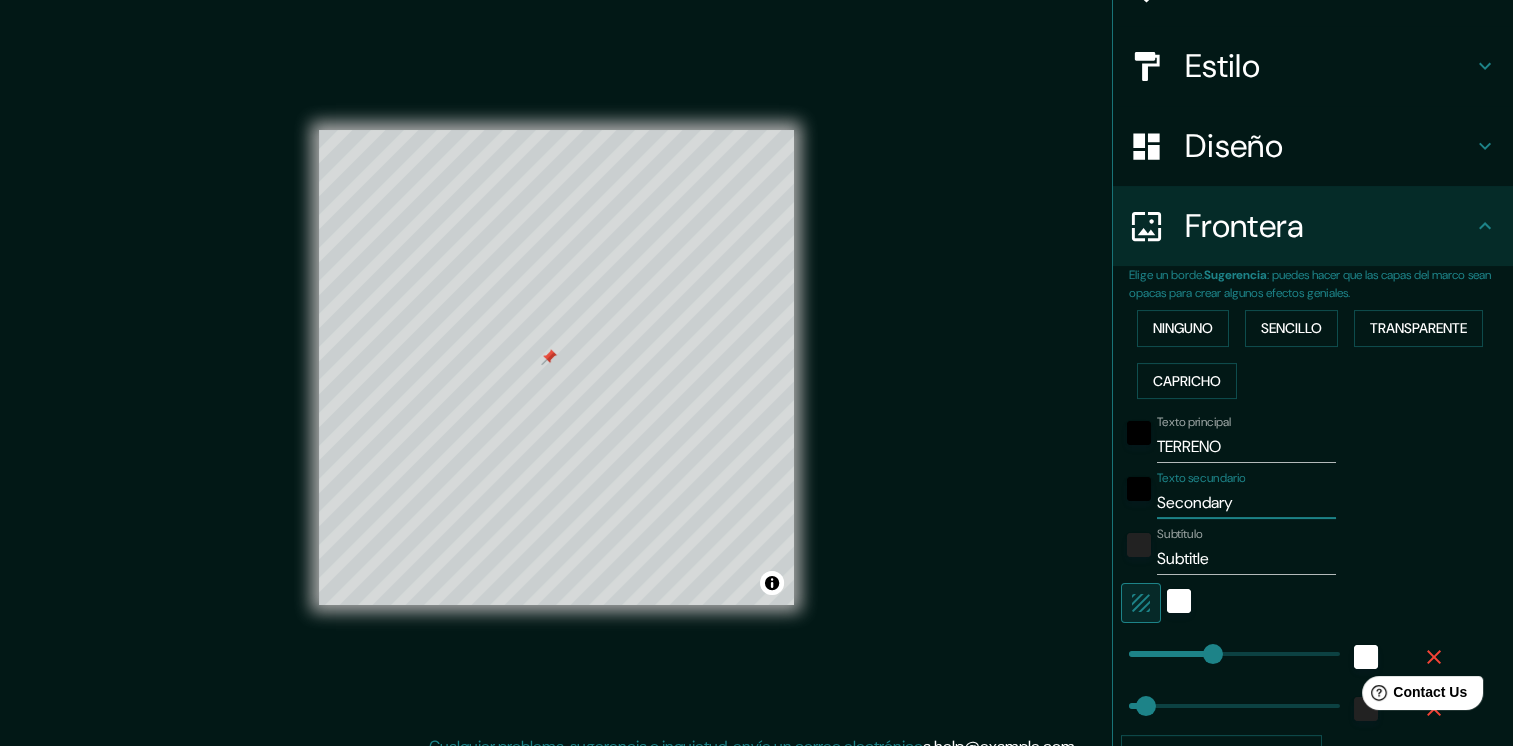 drag, startPoint x: 1232, startPoint y: 509, endPoint x: 1156, endPoint y: 509, distance: 76 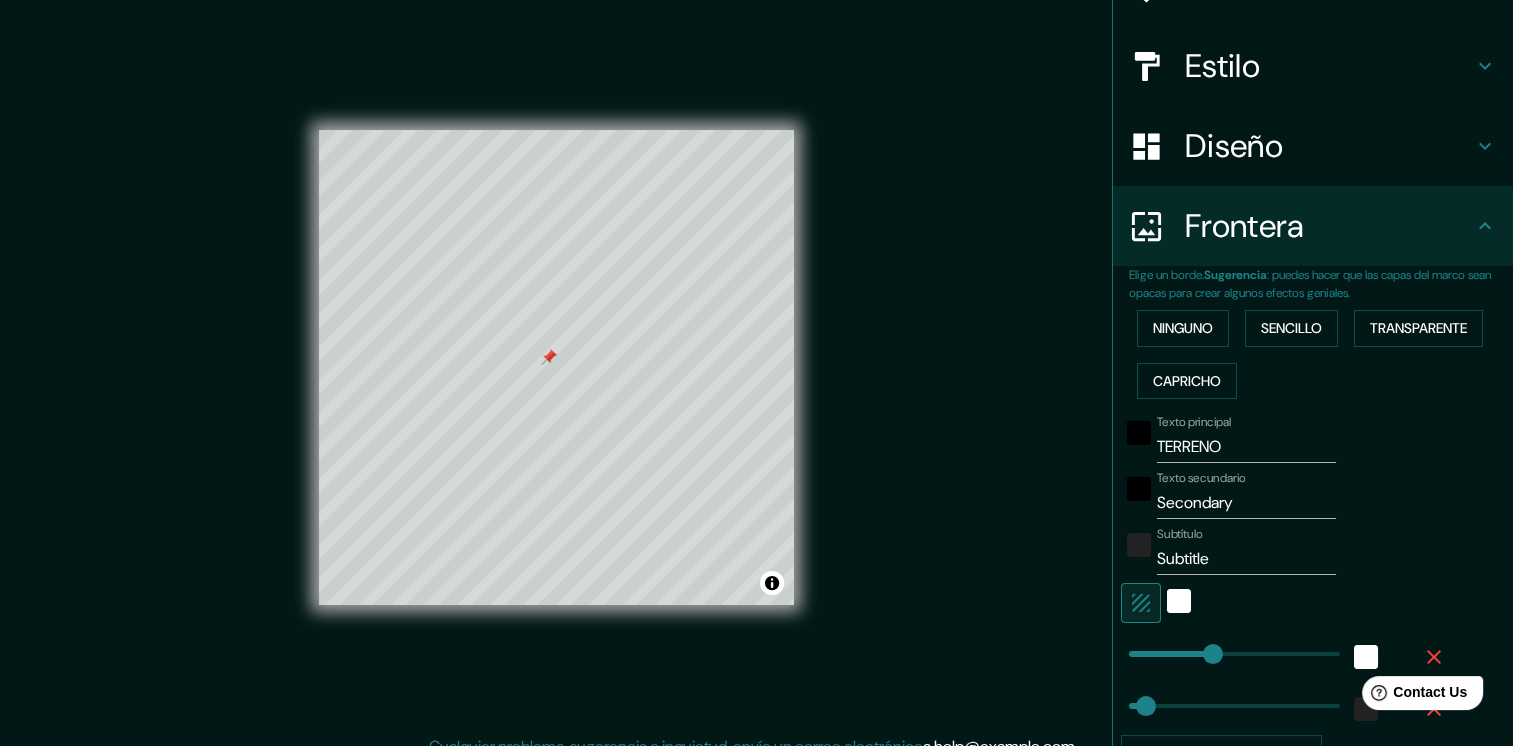 click at bounding box center (1139, 495) 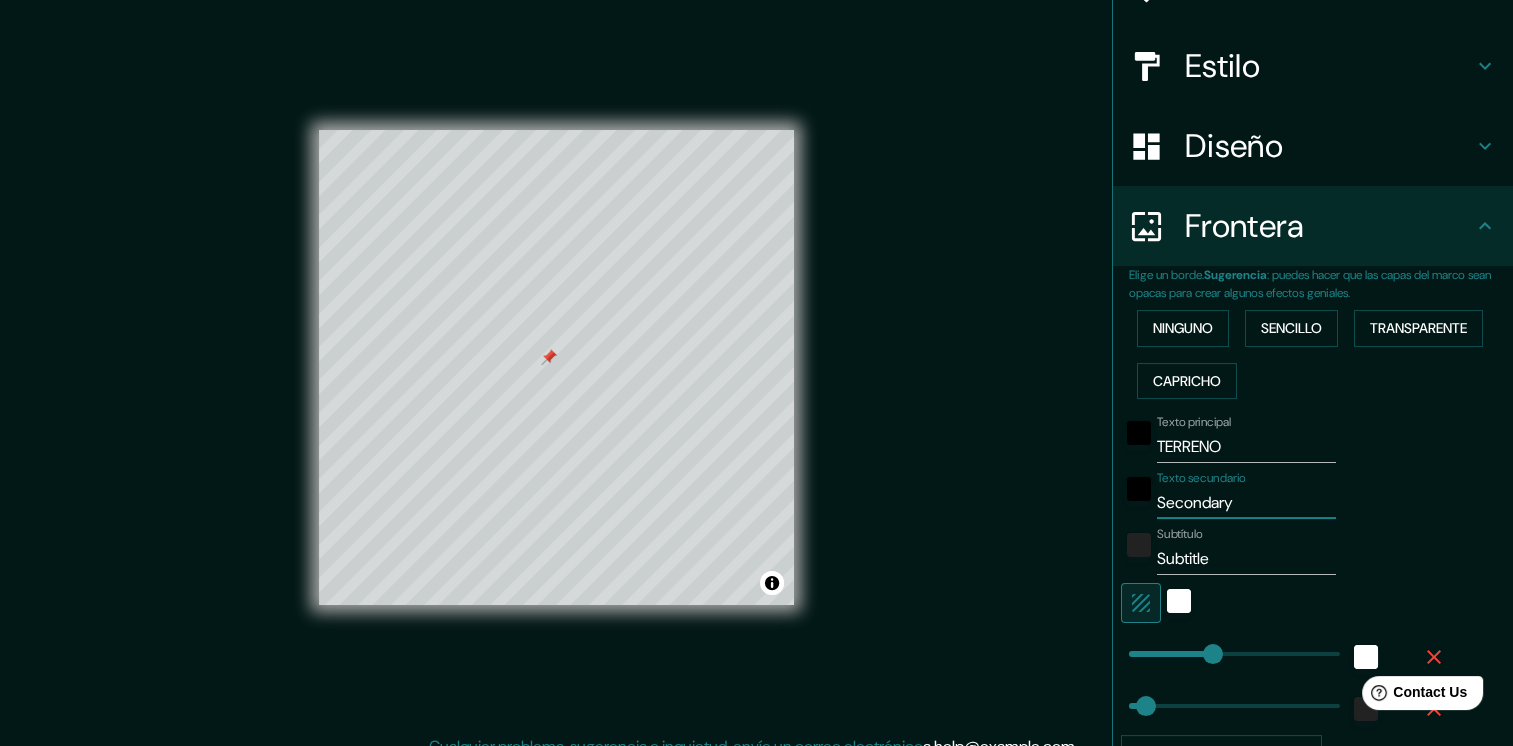 click on "Secondary" at bounding box center [1246, 503] 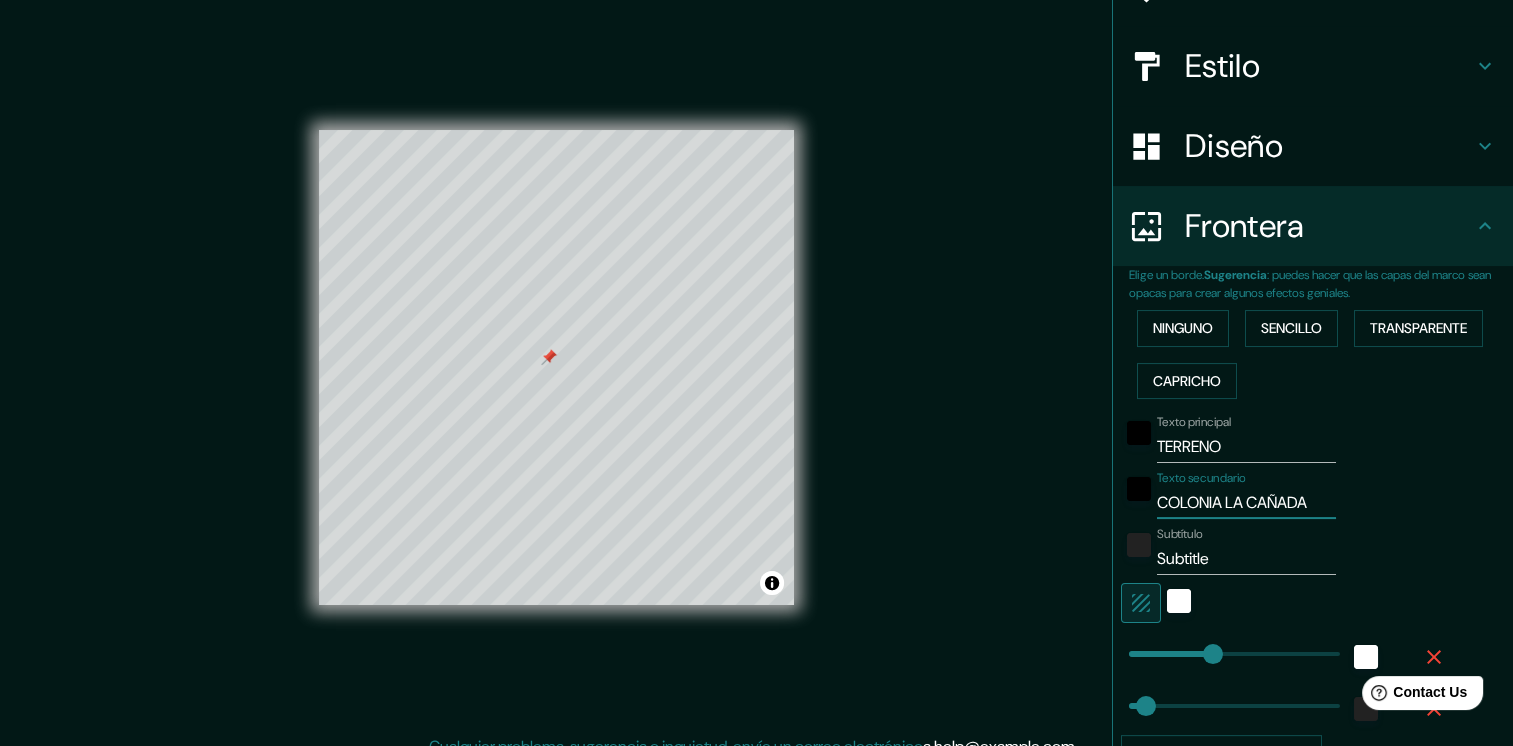 type on "COLONIA LA CAÑADA" 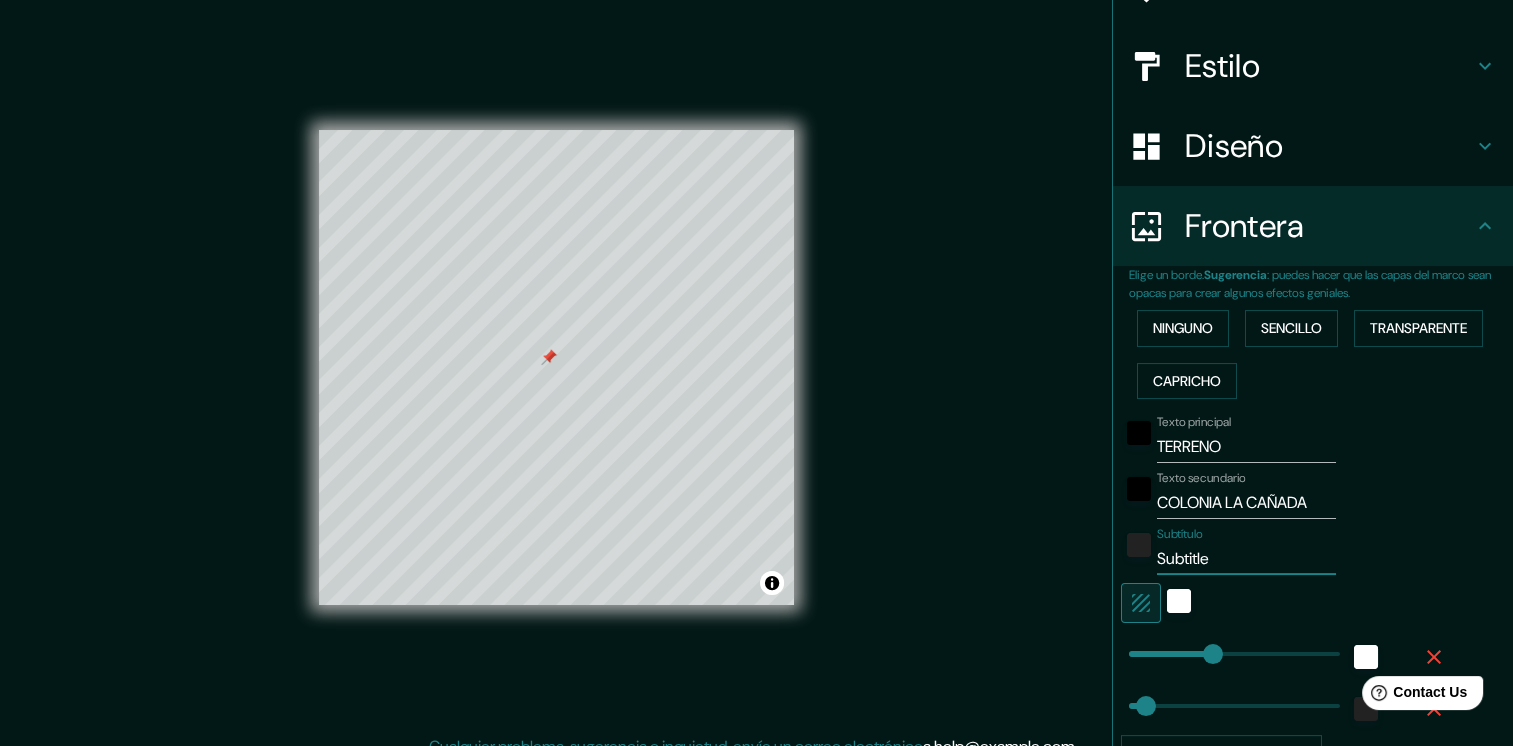drag, startPoint x: 1204, startPoint y: 565, endPoint x: 1144, endPoint y: 566, distance: 60.00833 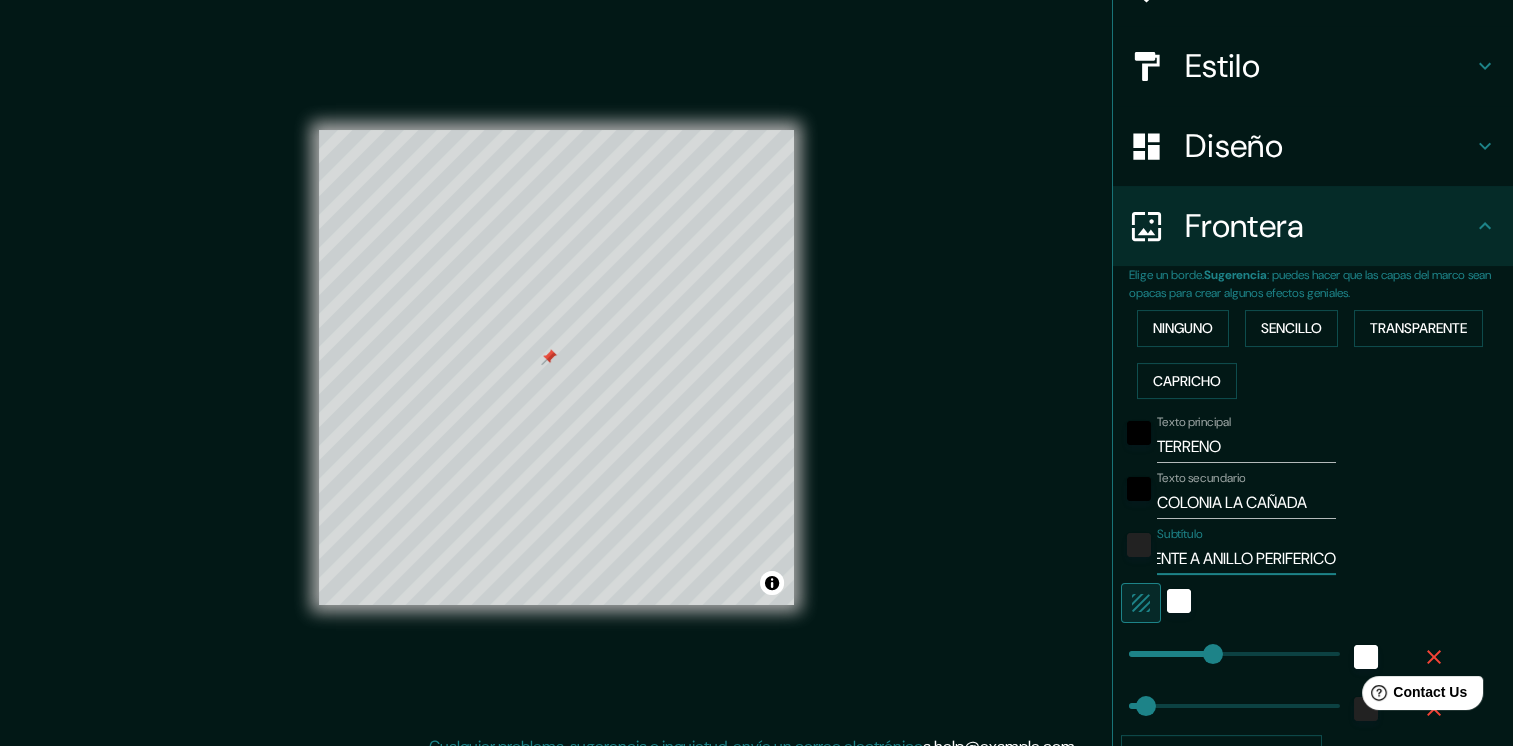 scroll, scrollTop: 0, scrollLeft: 48, axis: horizontal 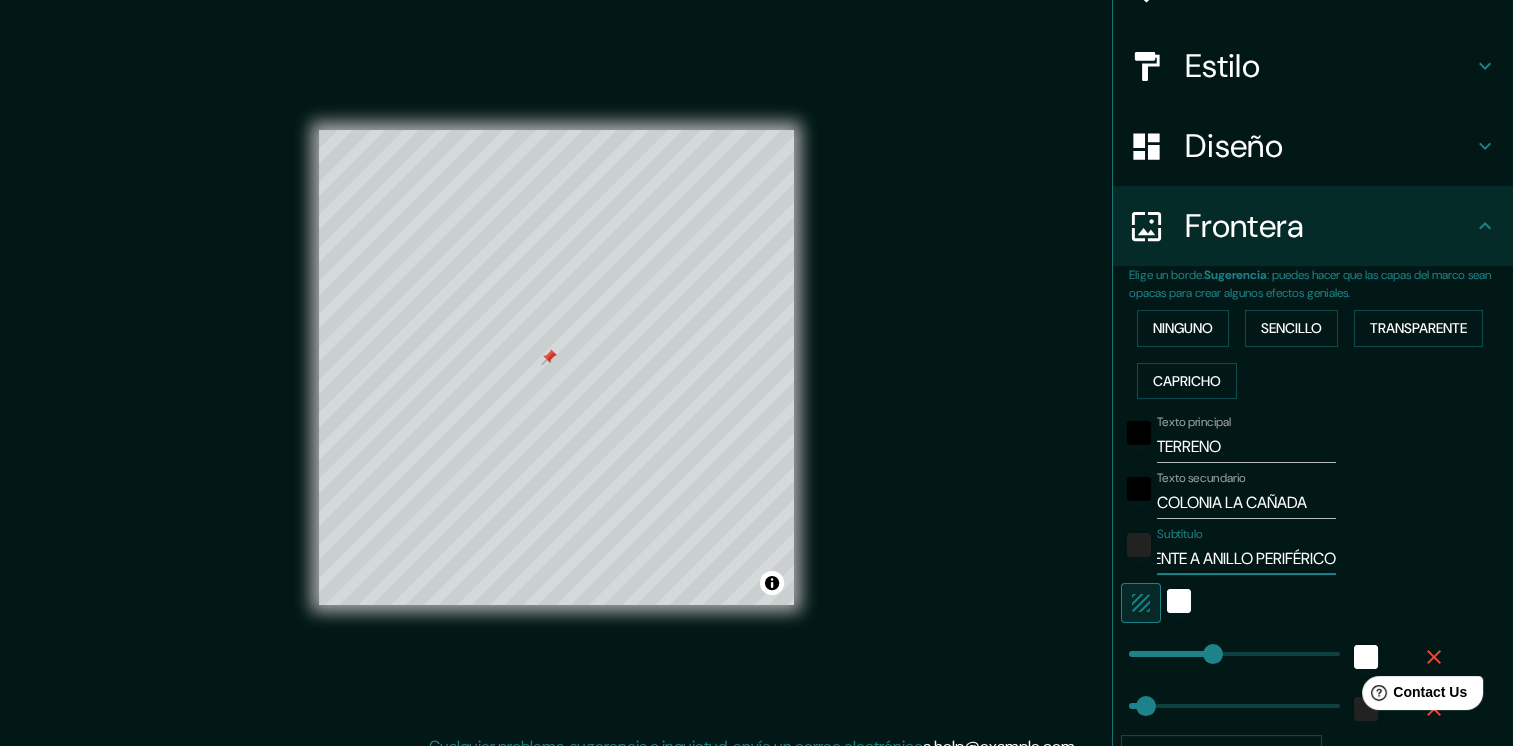 type on "FRENTE A ANILLO PERIFÉRICO" 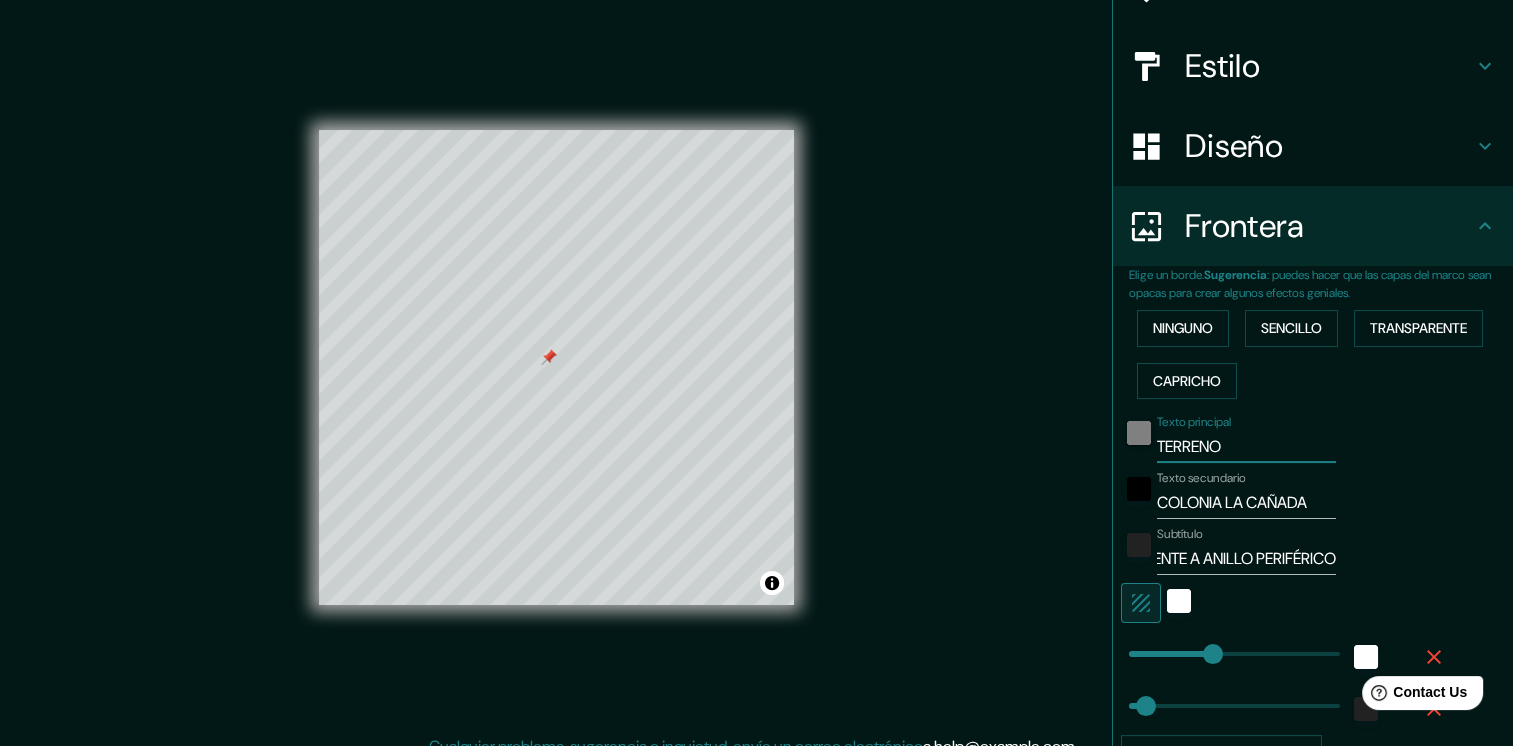 scroll, scrollTop: 0, scrollLeft: 0, axis: both 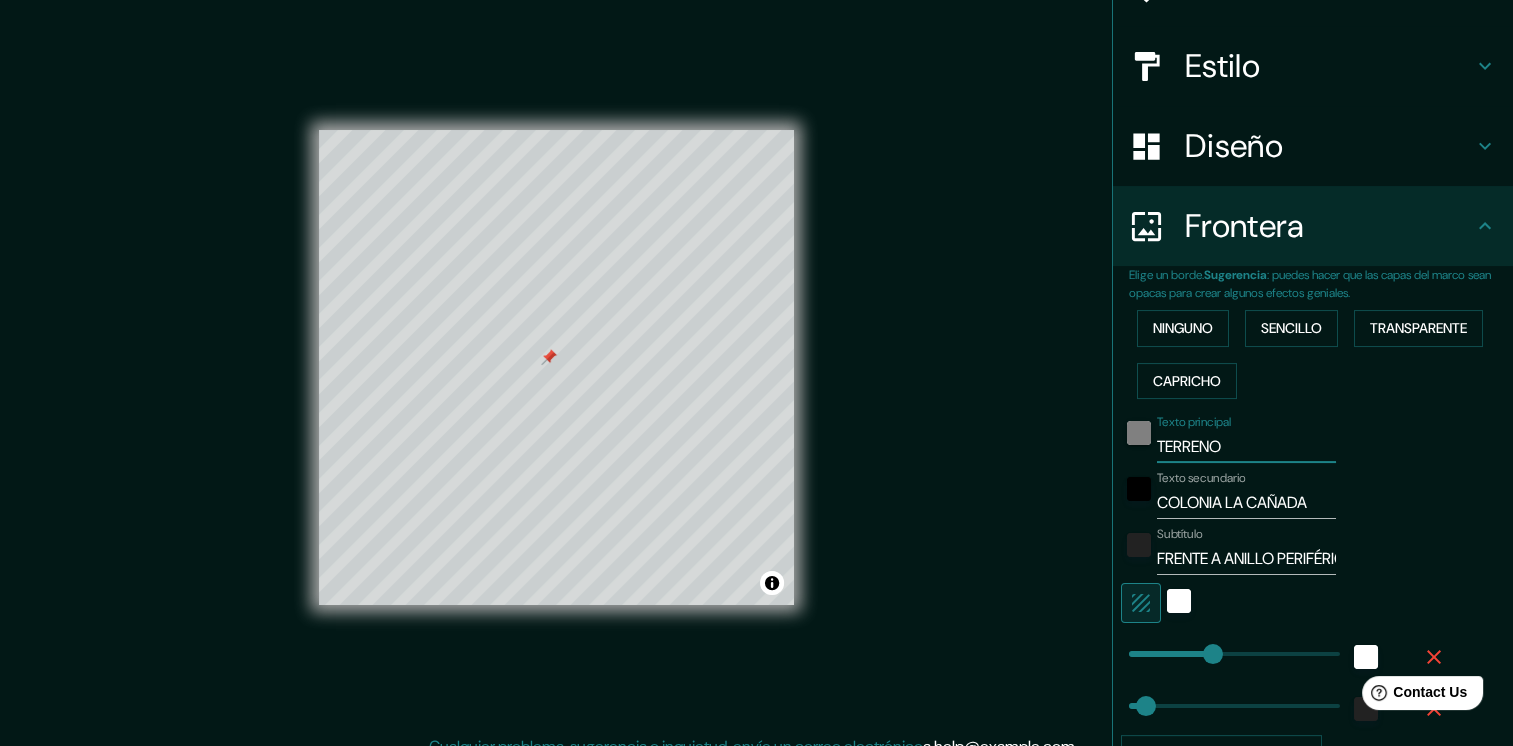 drag, startPoint x: 1216, startPoint y: 452, endPoint x: 1128, endPoint y: 434, distance: 89.822044 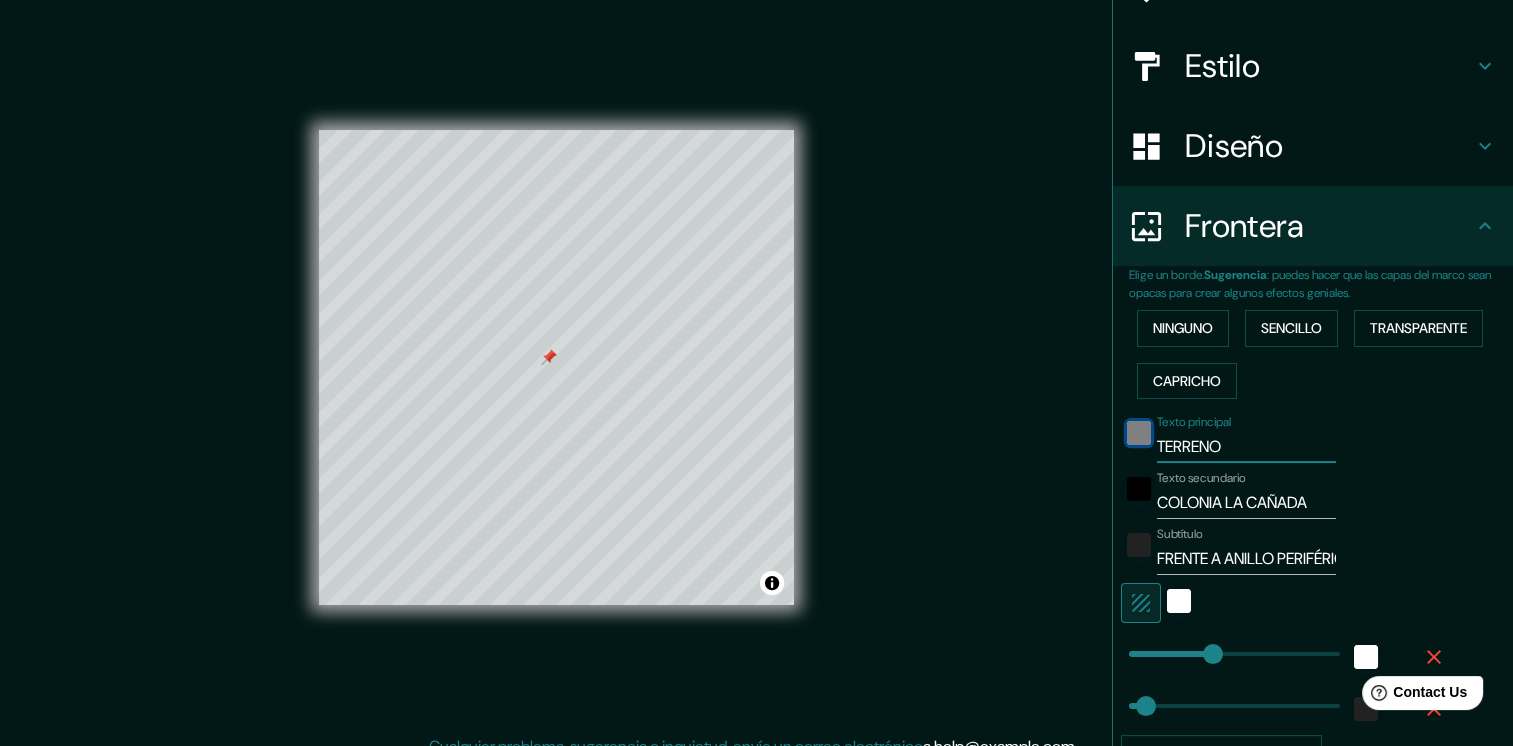 click at bounding box center [1139, 433] 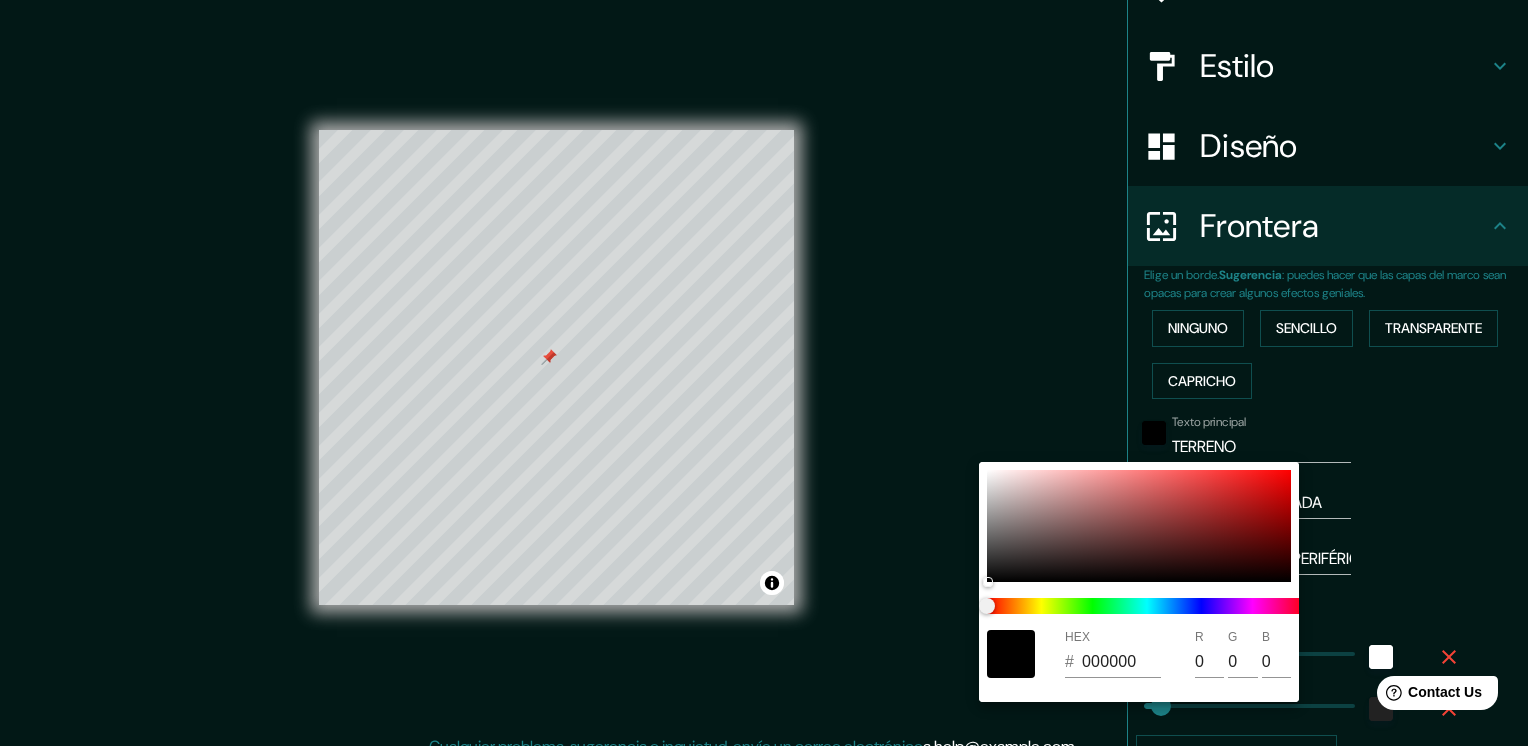 click at bounding box center [764, 373] 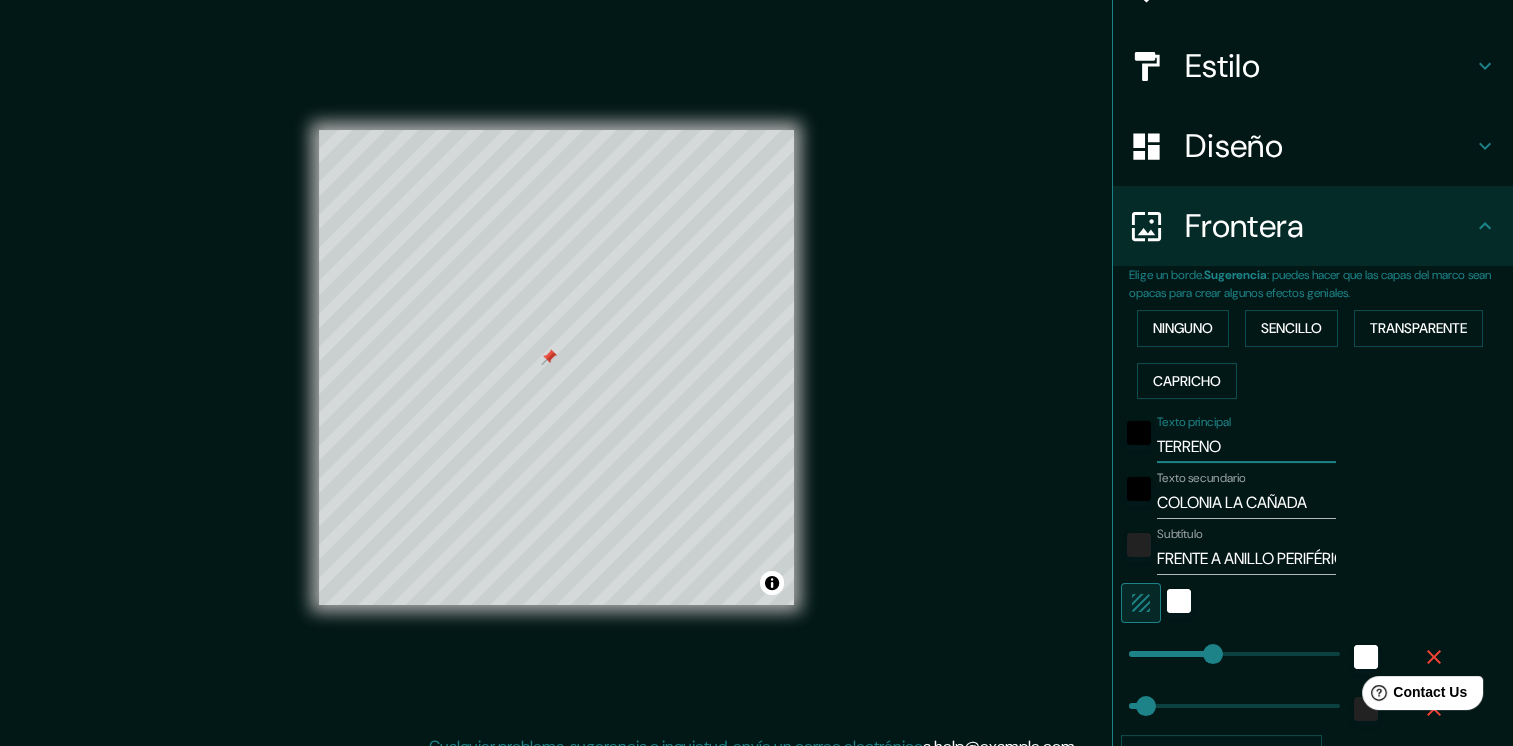 drag, startPoint x: 1213, startPoint y: 454, endPoint x: 1143, endPoint y: 445, distance: 70.5762 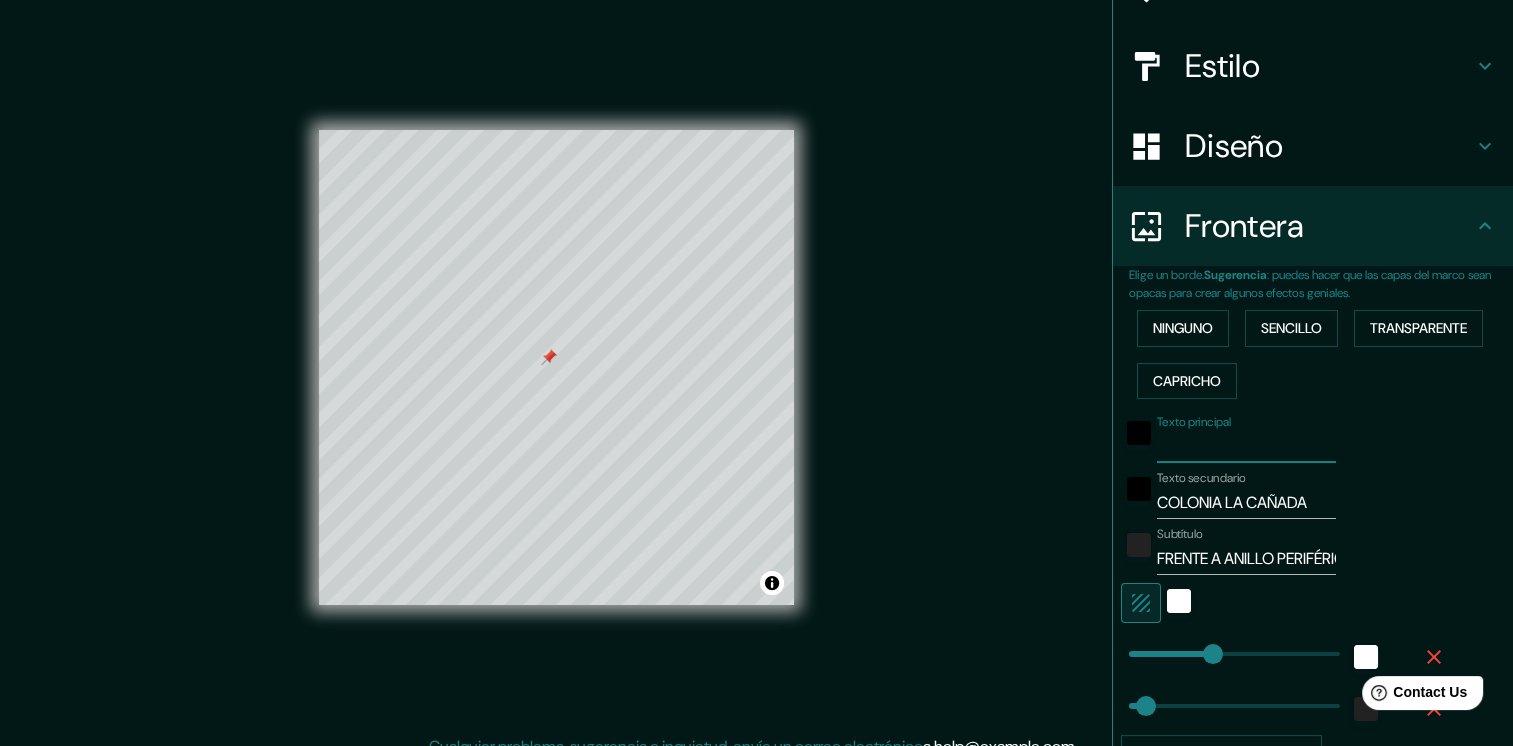 type 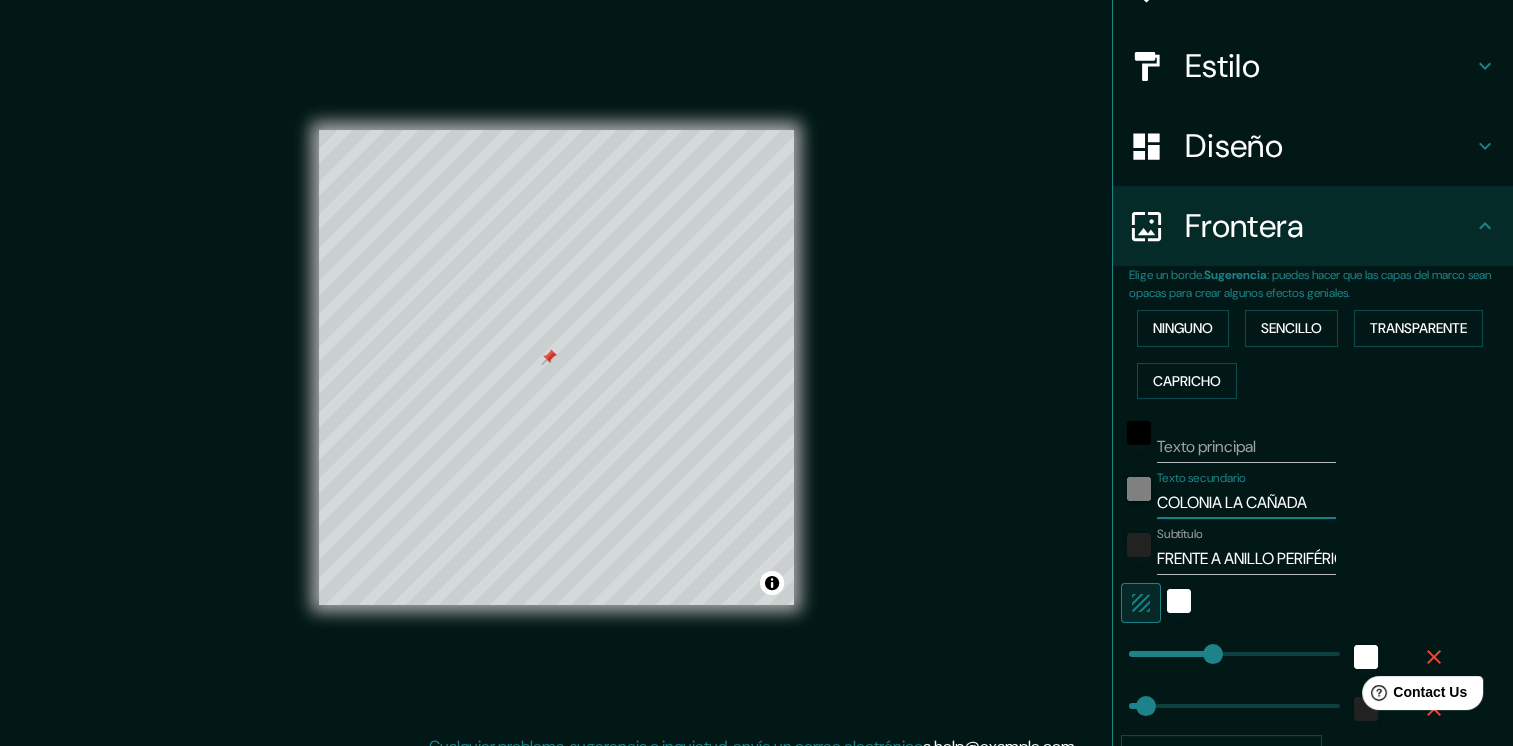 drag, startPoint x: 1209, startPoint y: 502, endPoint x: 1131, endPoint y: 498, distance: 78.10249 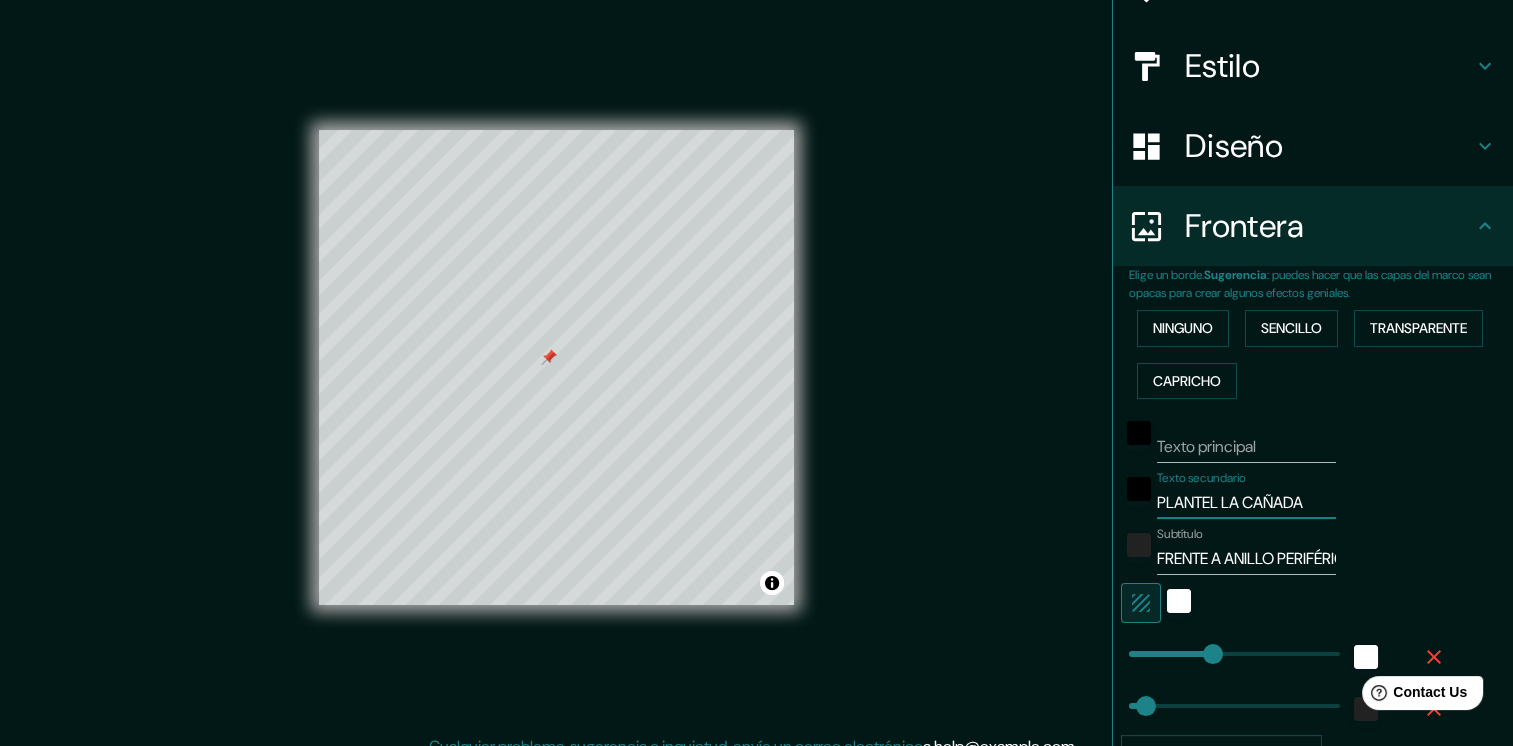 type on "PLANTEL LA CAÑADA" 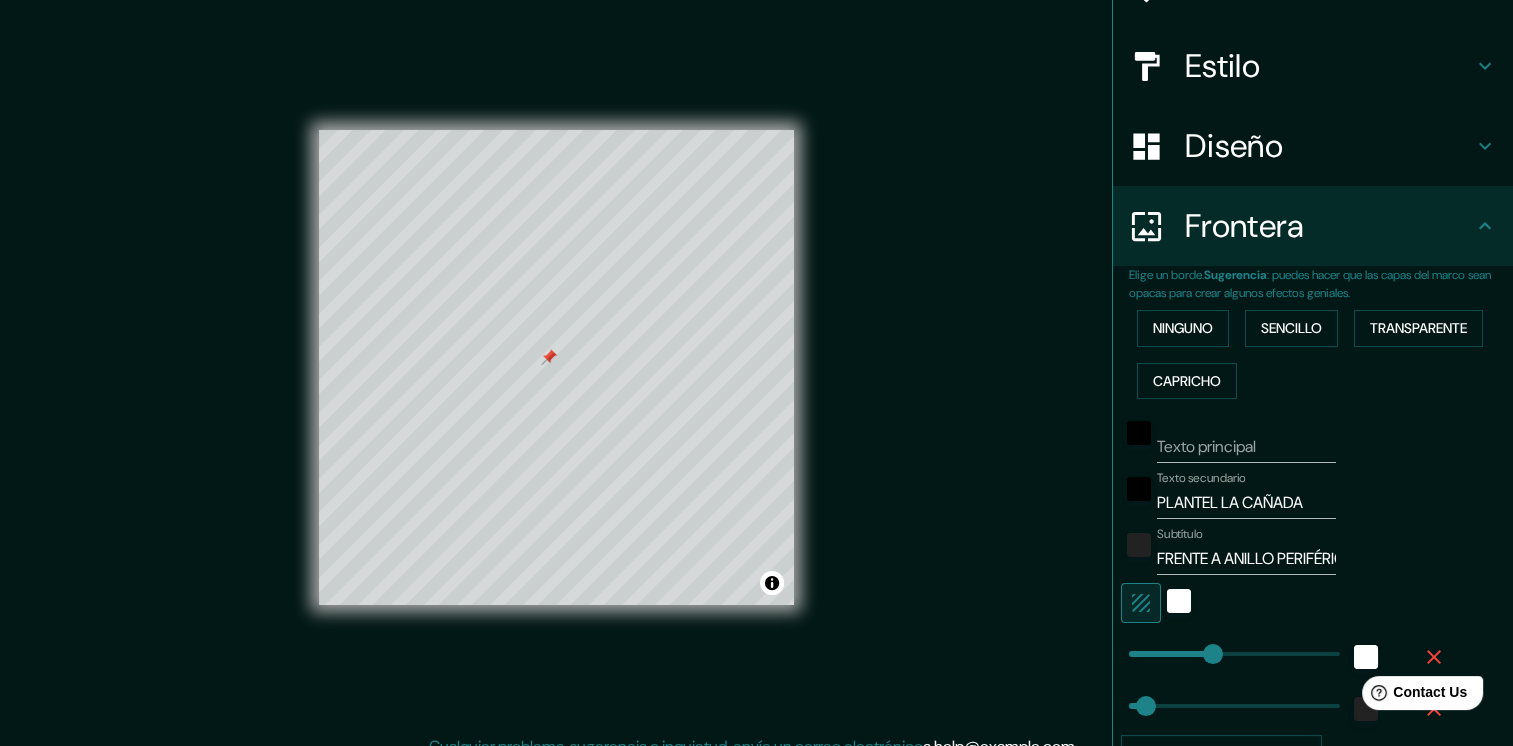 click on "Mappin Ubicación Tegucigalpa, Departamento de Francisco Morazán, Honduras Pines Estilo Diseño Frontera Elige un borde. Sugerencia : puedes hacer que las capas del marco sean opacas para crear algunos efectos geniales. Ninguno Sencillo Transparente Capricho Texto principal Texto secundario PLANTEL LA CAÑADA Subtítulo FRENTE A ANILLO PERIFÉRICO Agregar capa de marco Tamaño A4 single Crear el mapa © Mapbox © OpenStreetMap Improve this map Cualquier problema, sugerencia o inquietud, envíe un correo electrónico a help@example.com . . ." at bounding box center (756, 383) 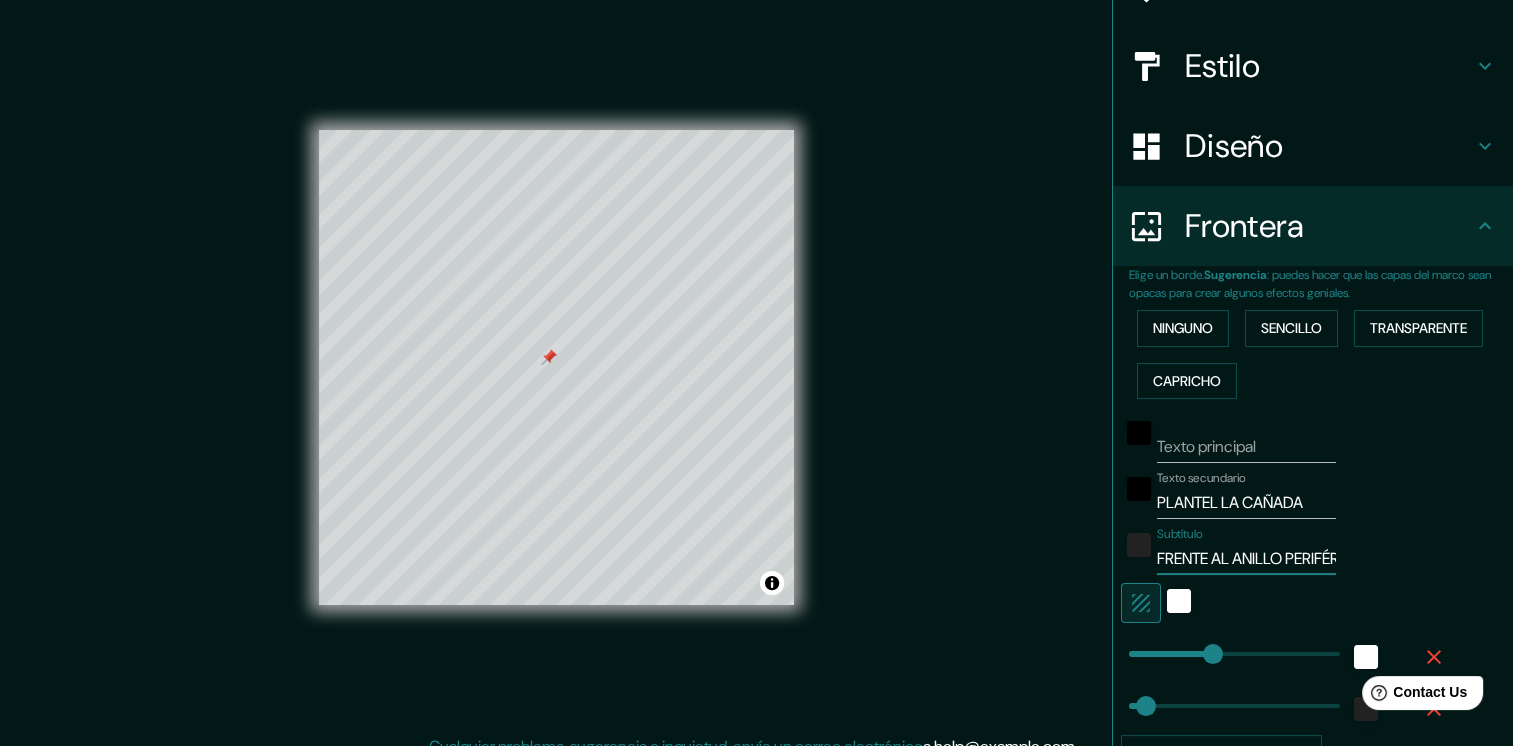 type on "FRENTE AL ANILLO PERIFÉRICO" 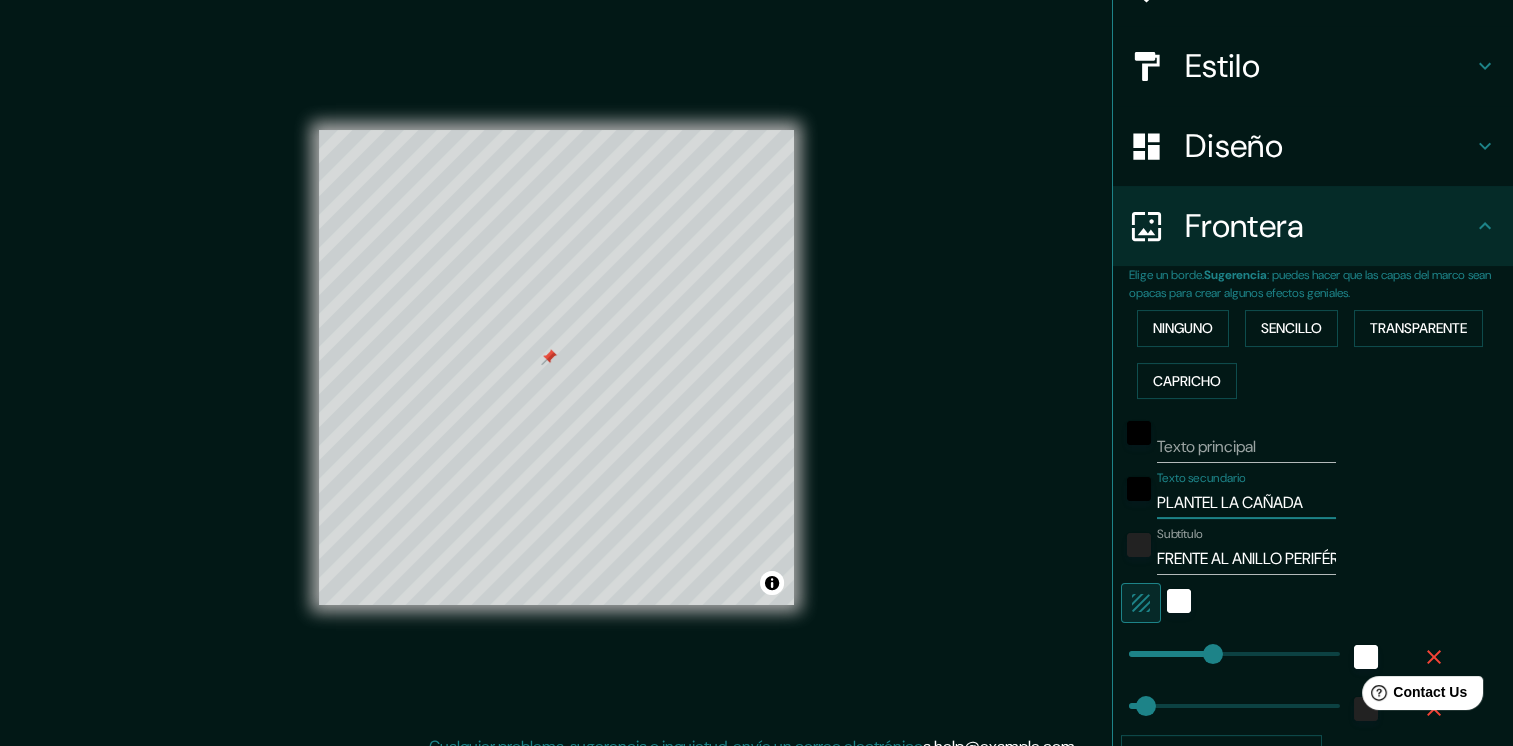 click on "PLANTEL LA CAÑADA" at bounding box center (1246, 503) 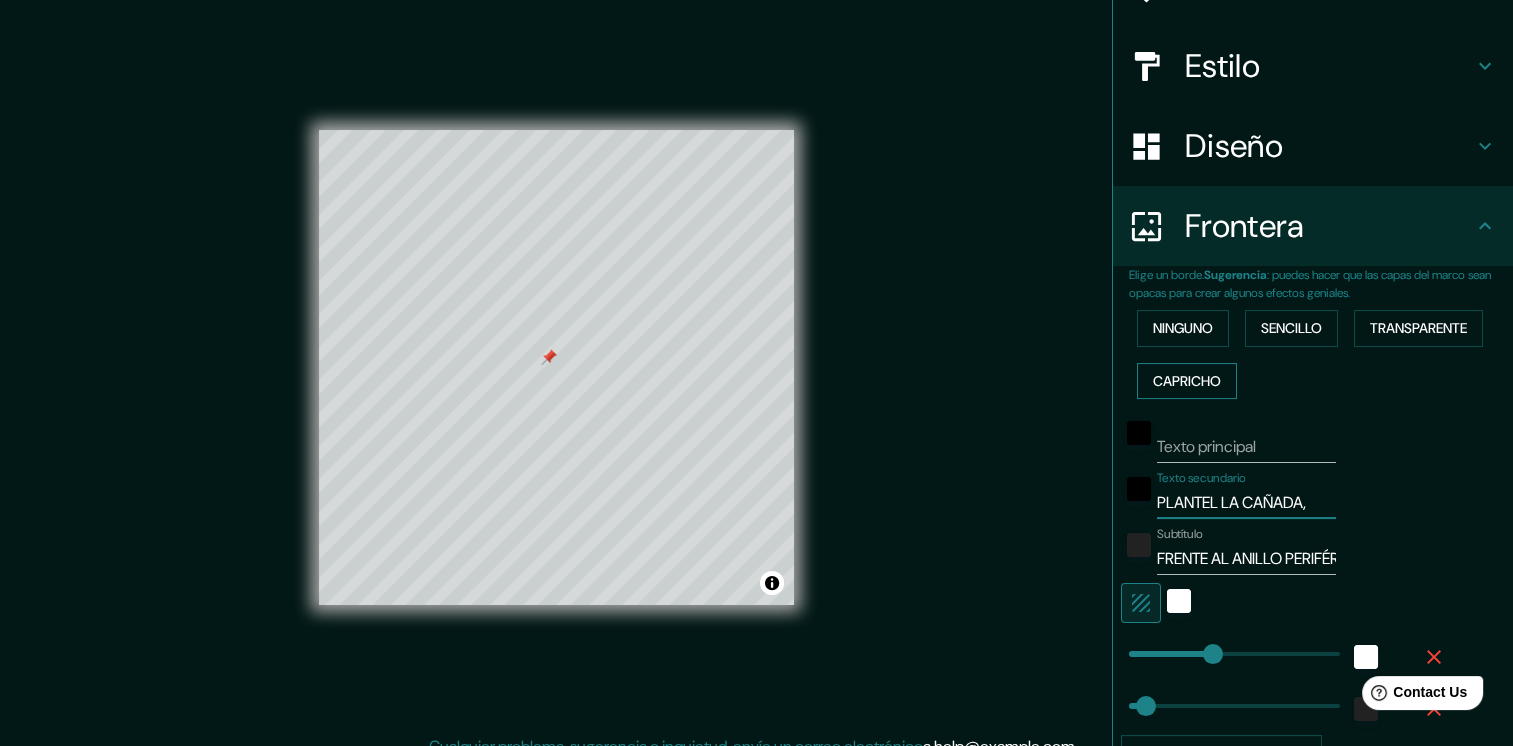 type on "PLANTEL LA CAÑADA," 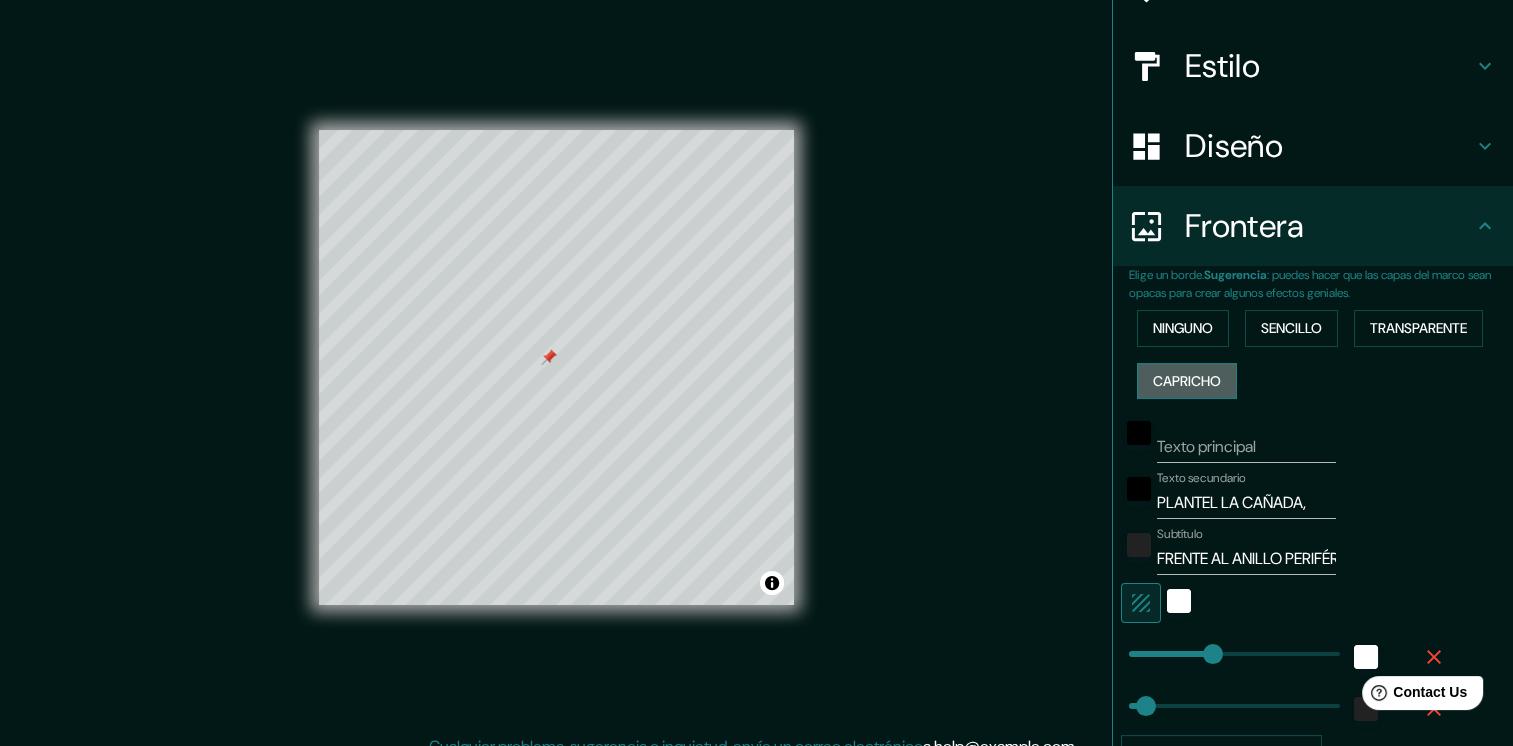 click on "Capricho" at bounding box center [1187, 381] 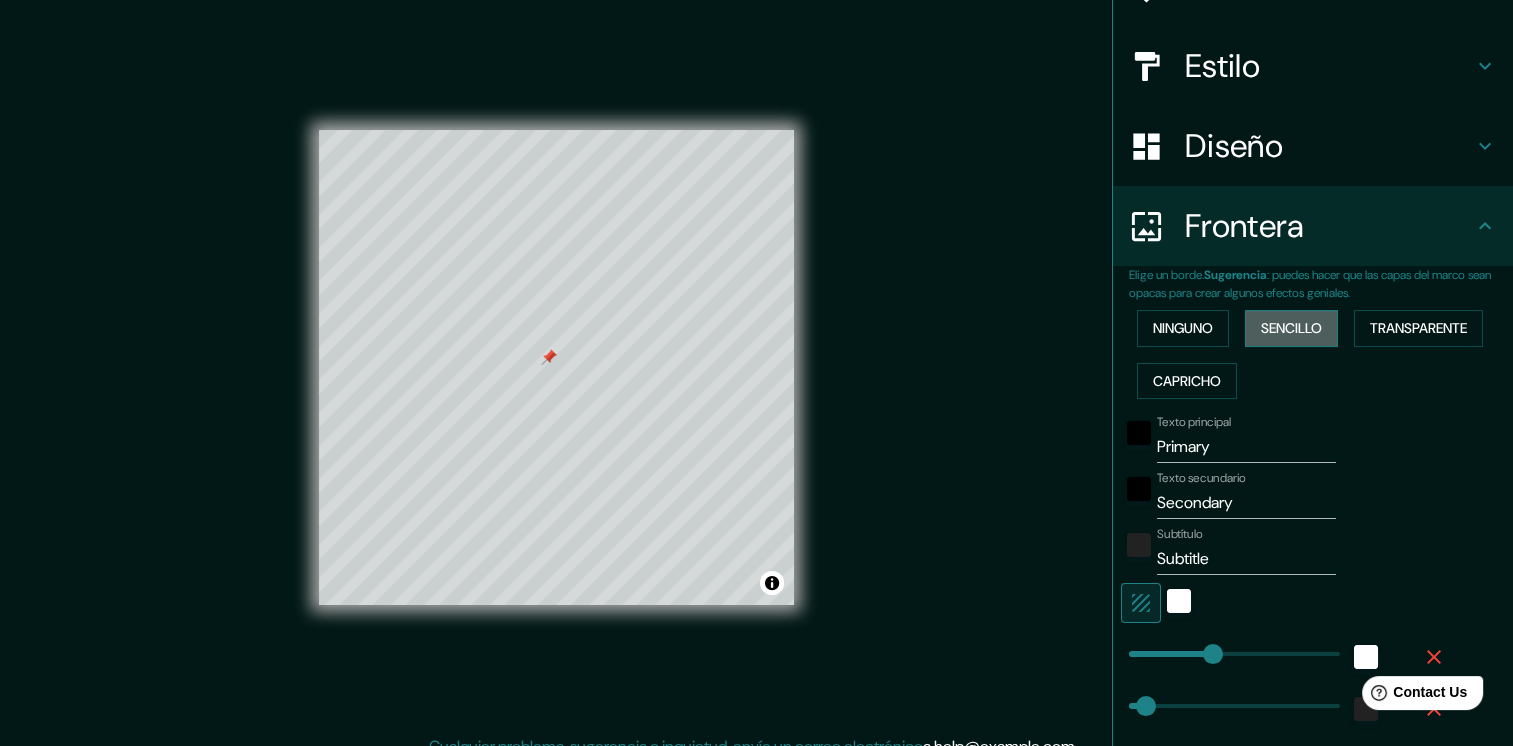 click on "Sencillo" at bounding box center (1291, 328) 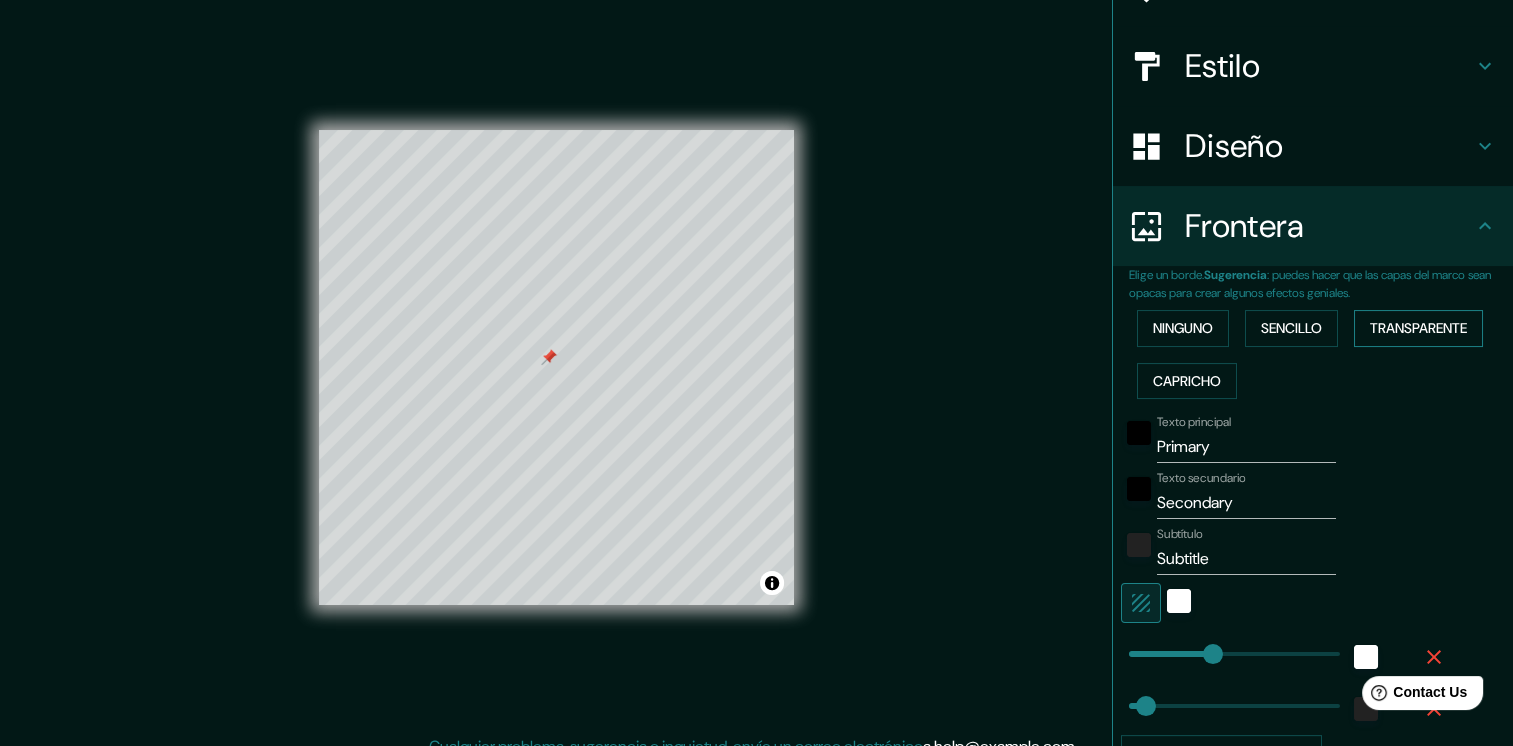click on "Transparente" at bounding box center (1418, 328) 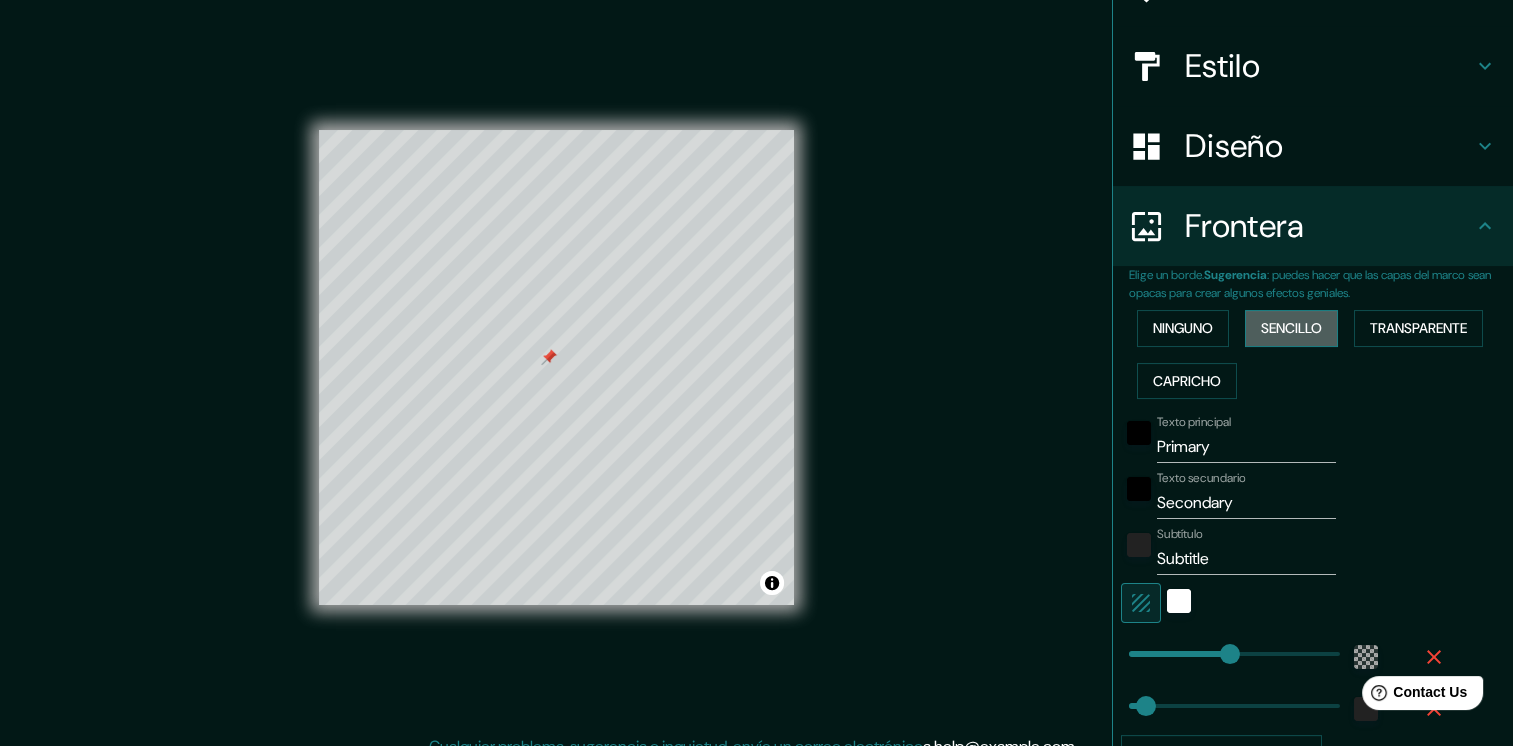 click on "Sencillo" at bounding box center (1291, 328) 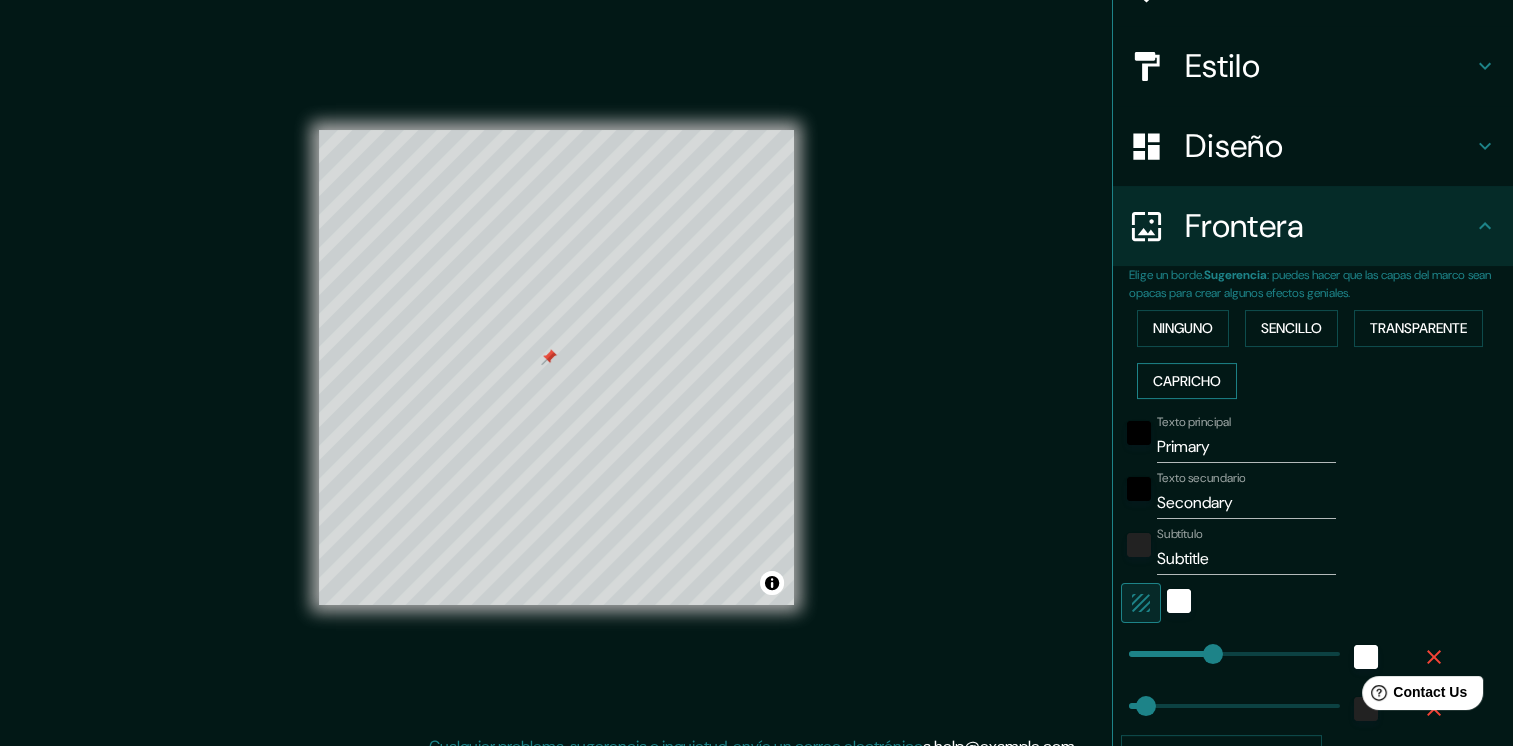 click on "Capricho" at bounding box center (1187, 381) 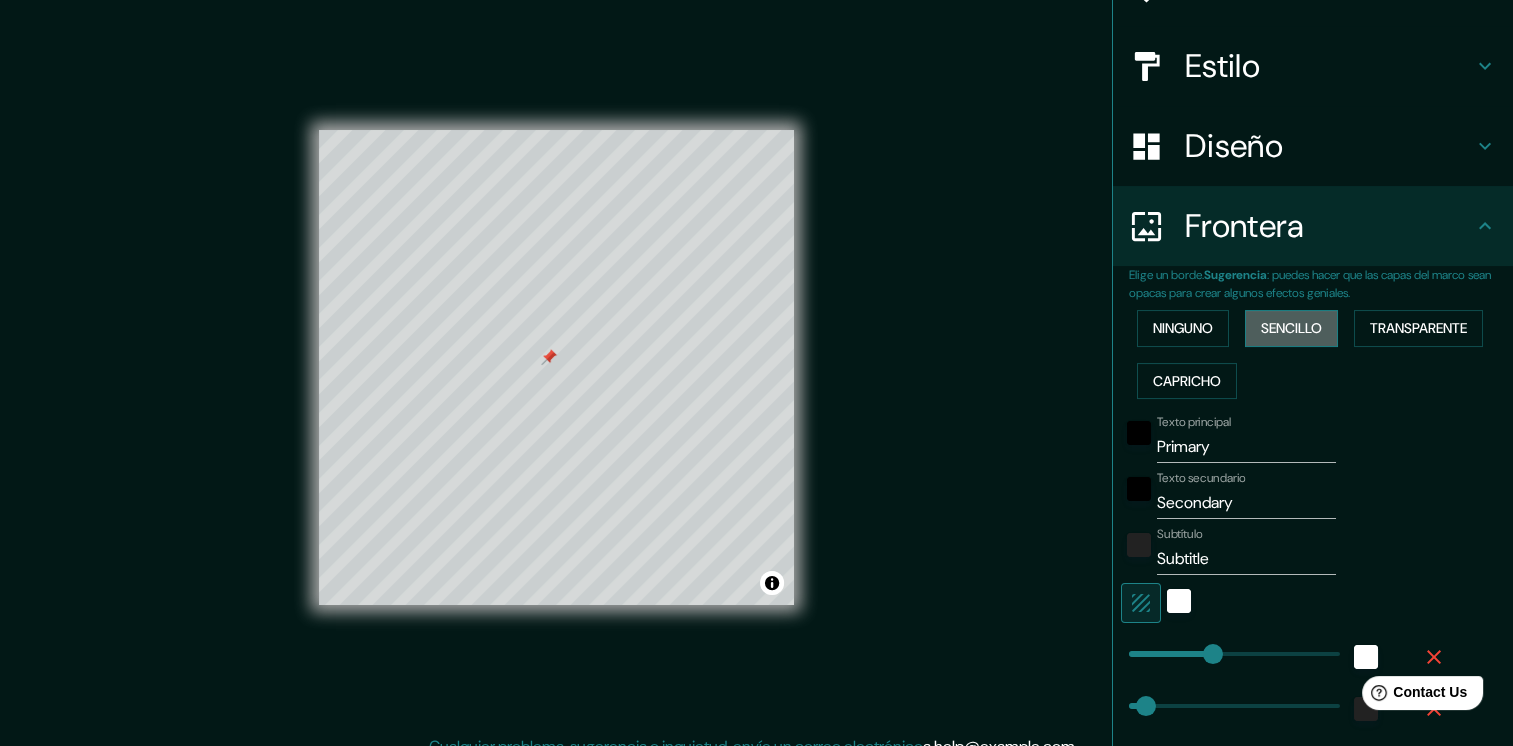 click on "Sencillo" at bounding box center (1291, 328) 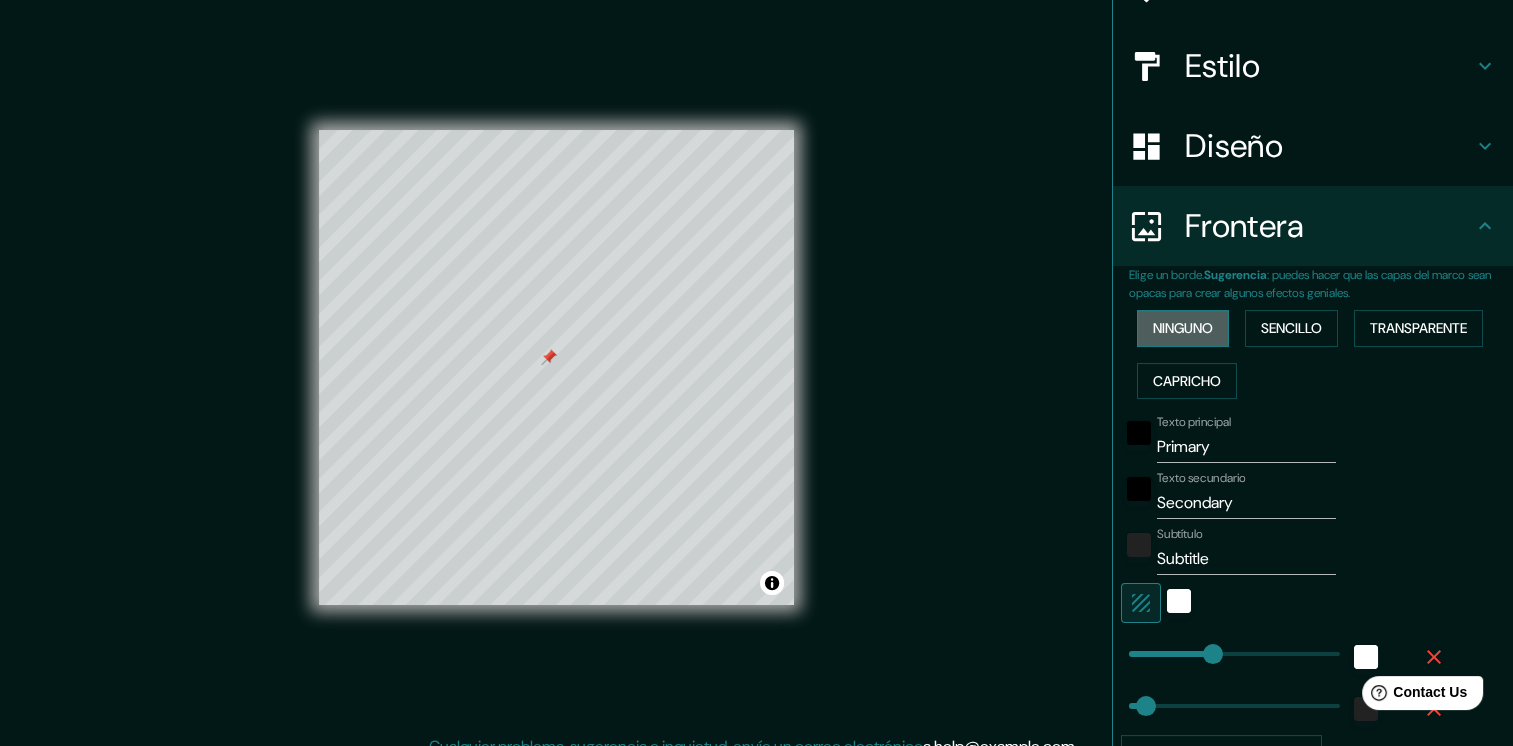 click on "Ninguno" at bounding box center [1183, 328] 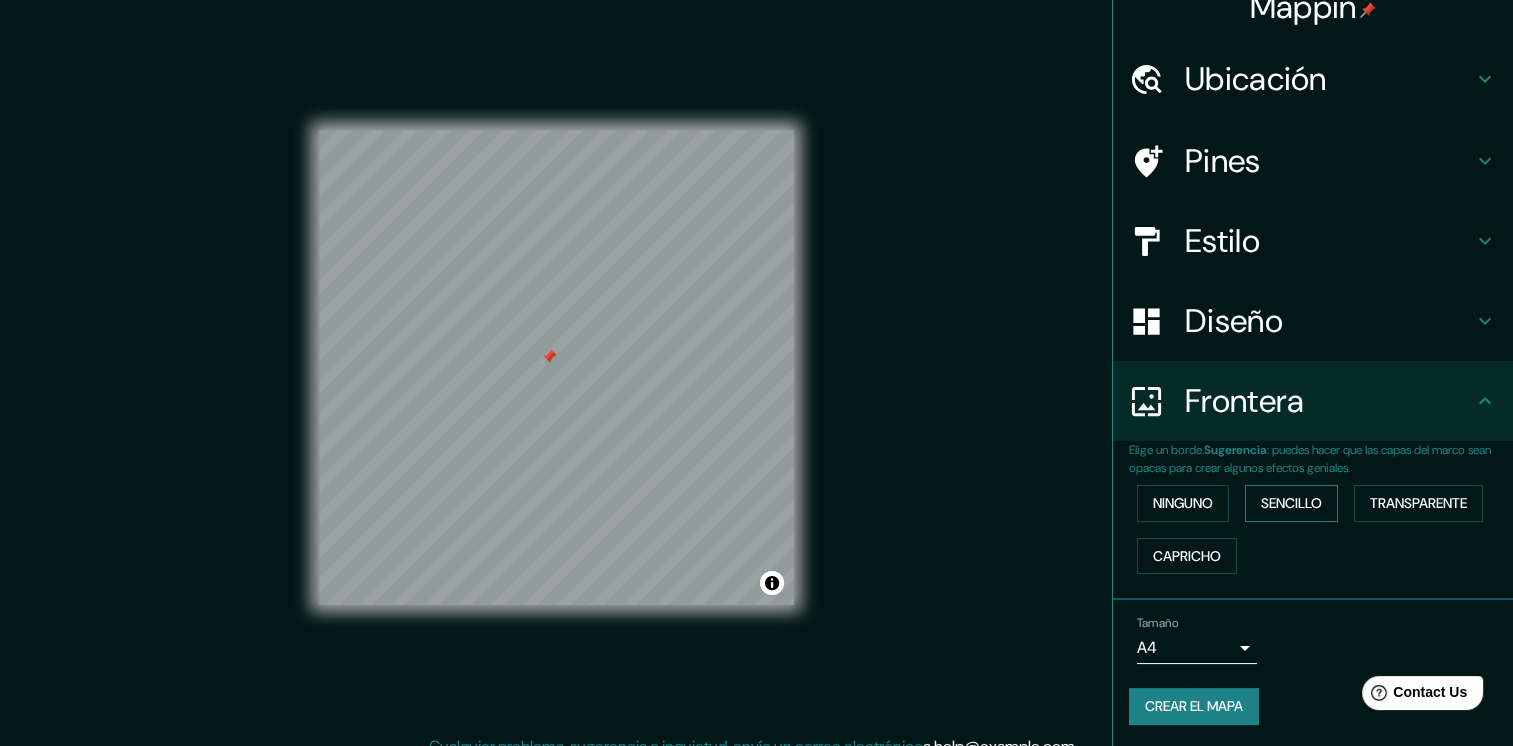 click on "Sencillo" at bounding box center [1291, 503] 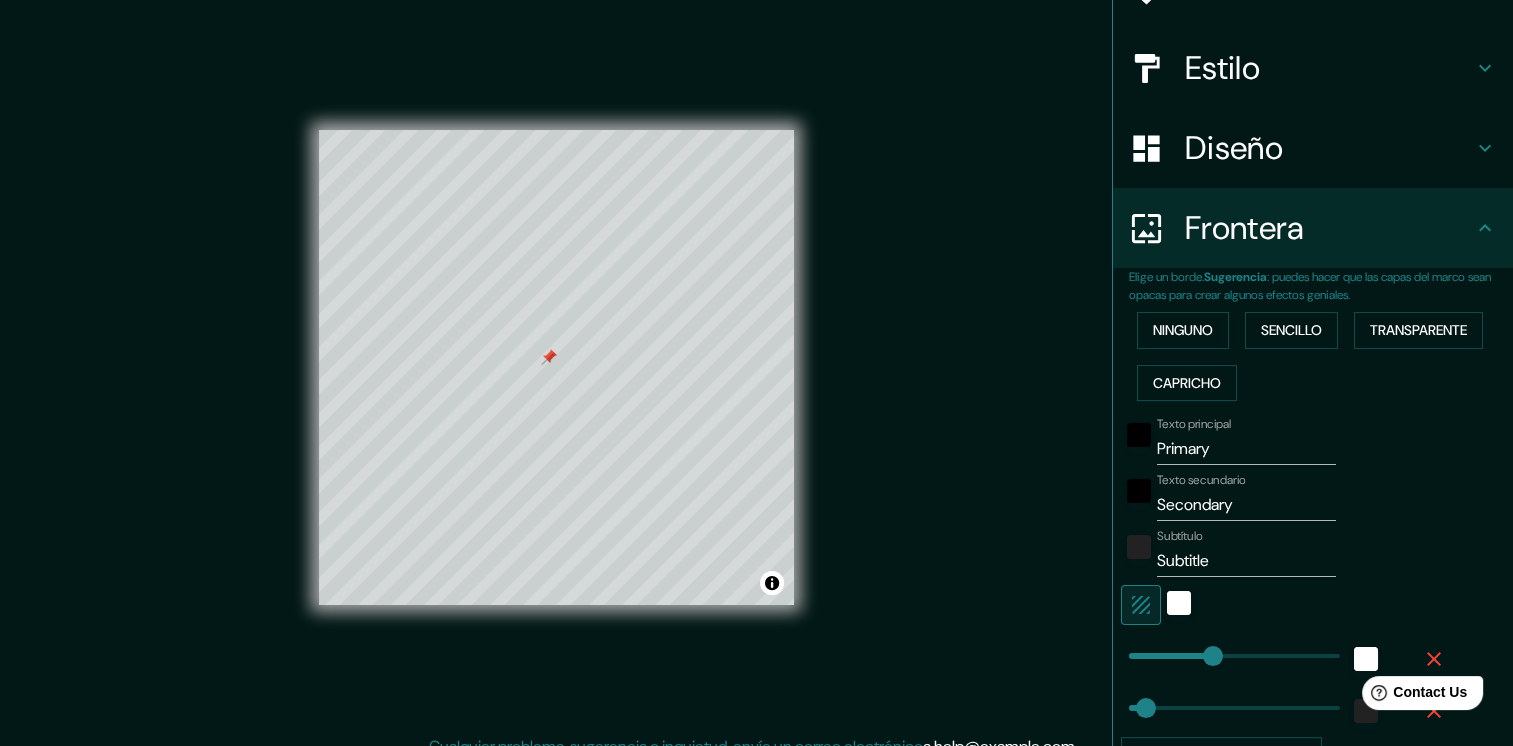 scroll, scrollTop: 225, scrollLeft: 0, axis: vertical 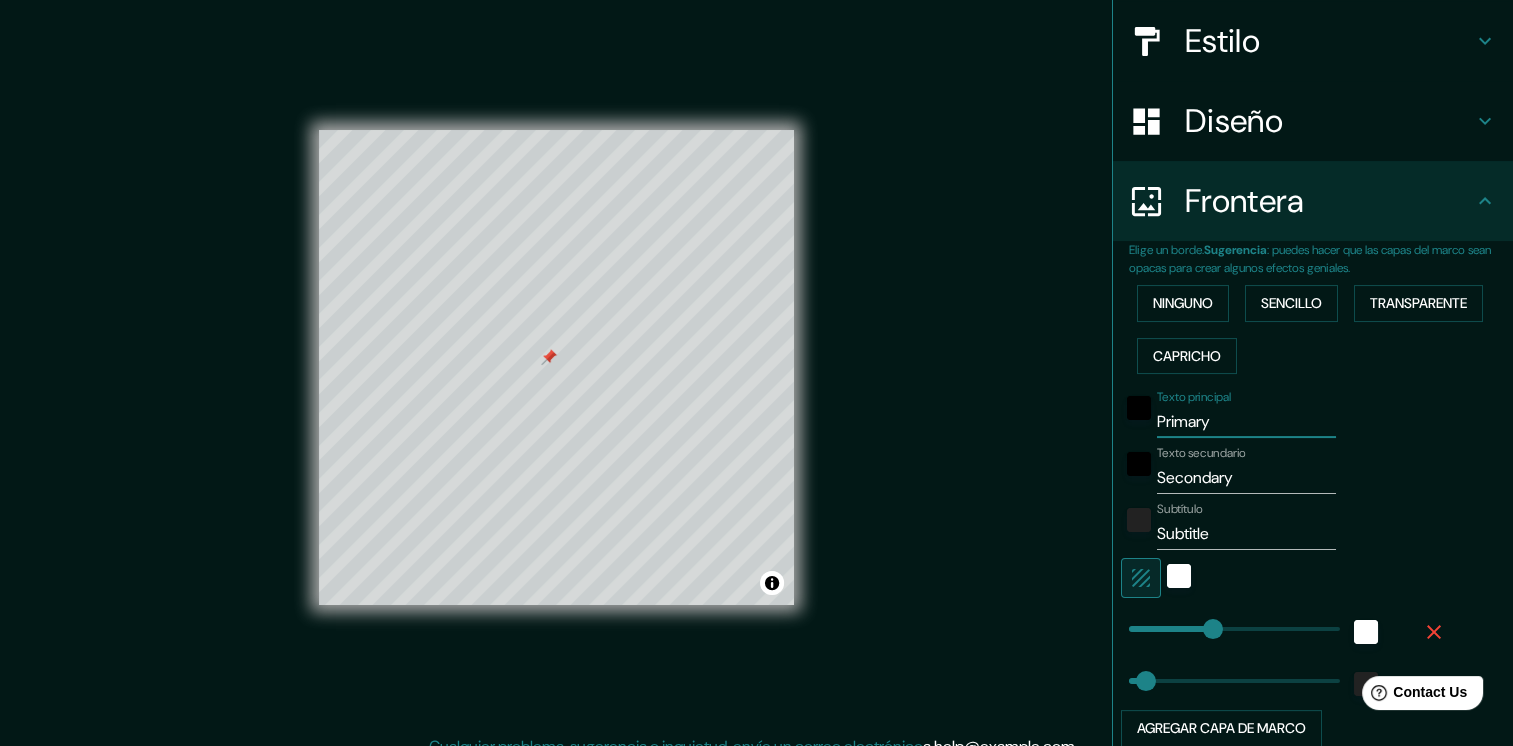 drag, startPoint x: 1225, startPoint y: 426, endPoint x: 1124, endPoint y: 428, distance: 101.0198 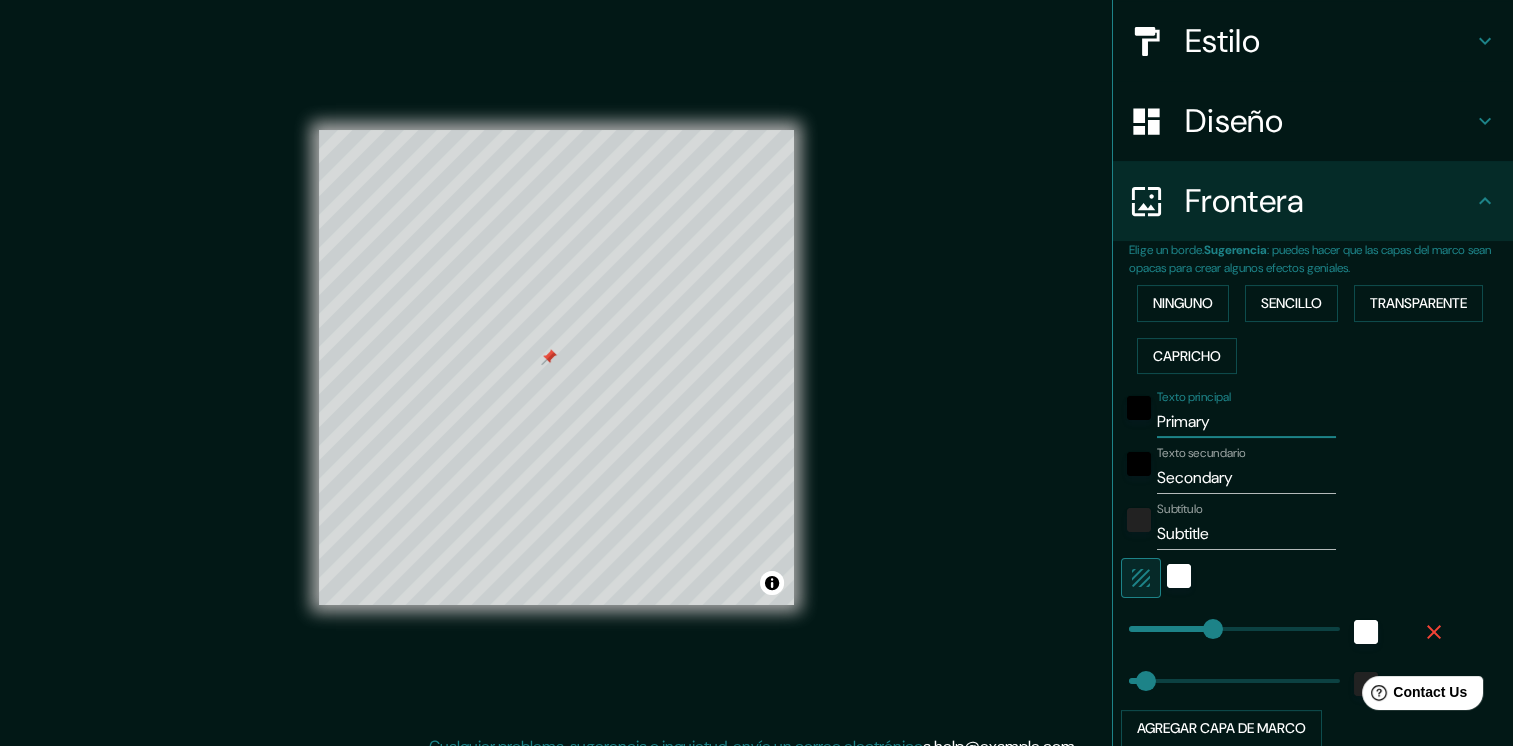 click on "Texto principal Primary" at bounding box center (1285, 414) 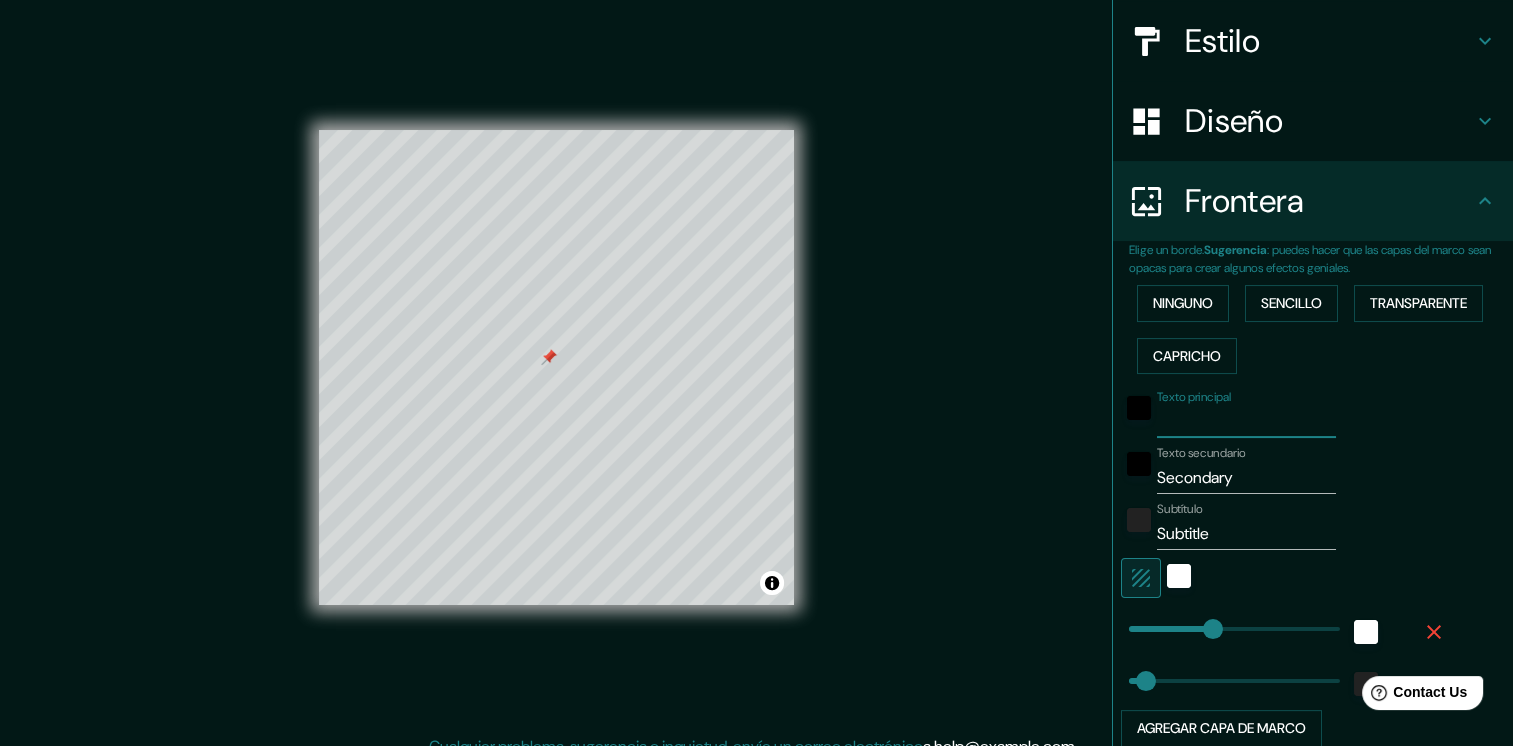type 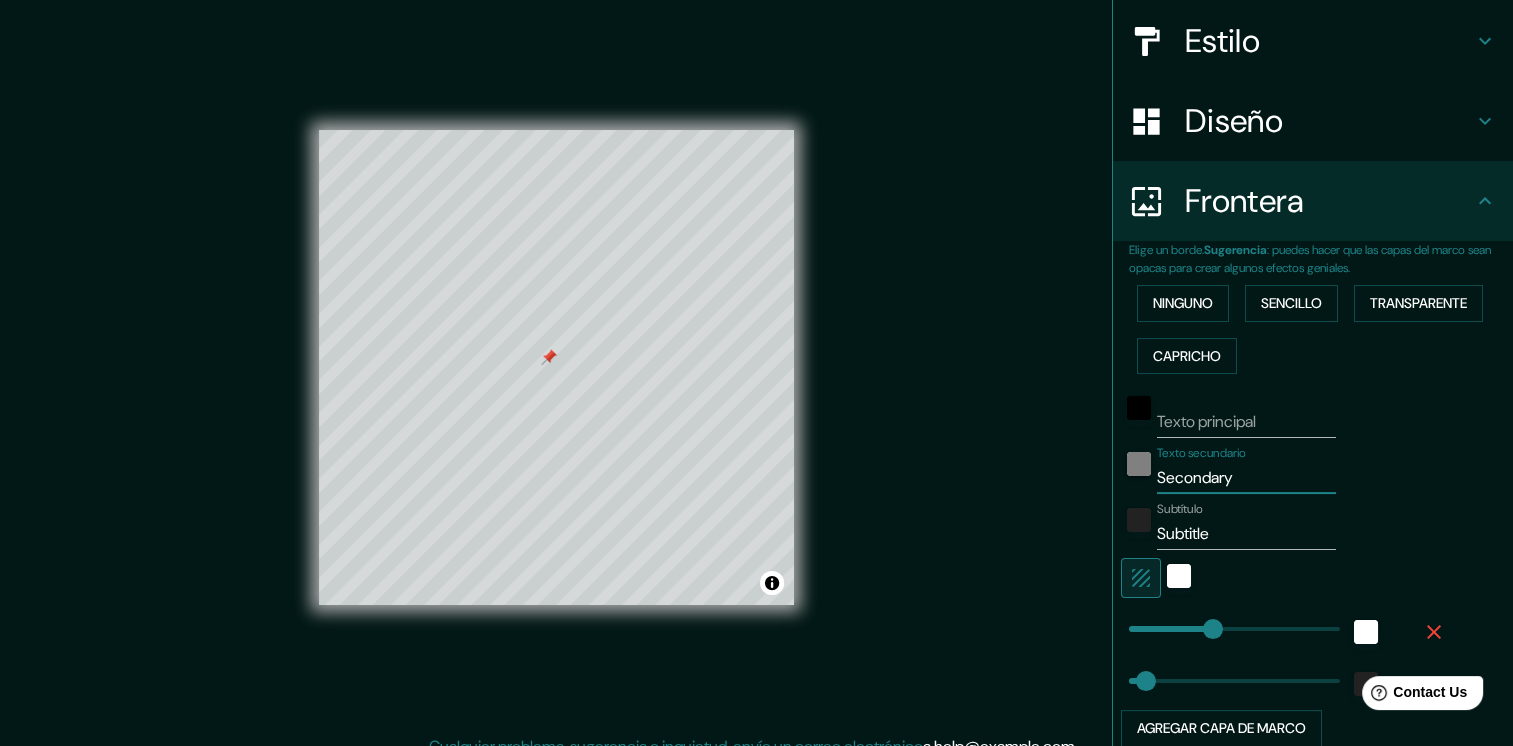 drag, startPoint x: 1234, startPoint y: 482, endPoint x: 1120, endPoint y: 474, distance: 114.28036 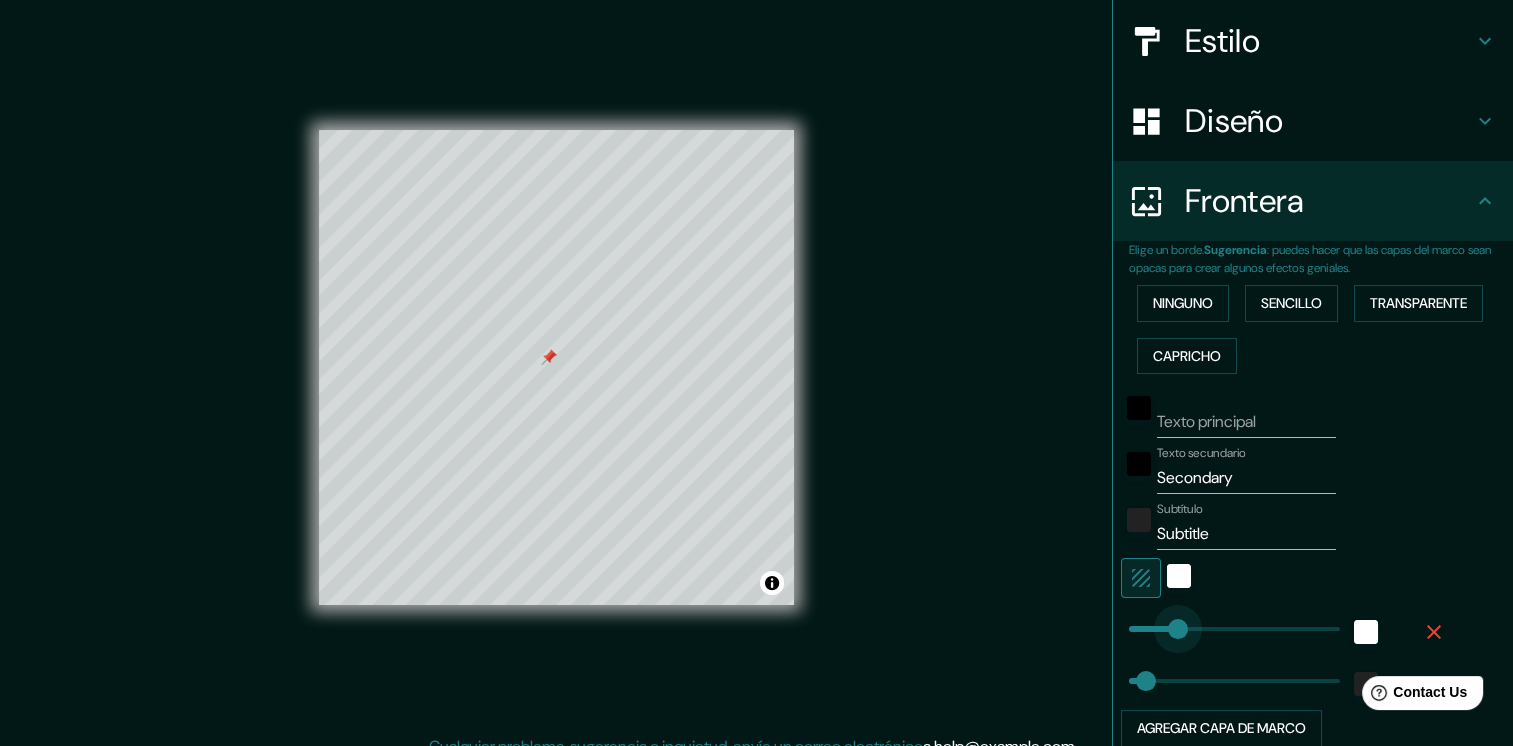 type on "114" 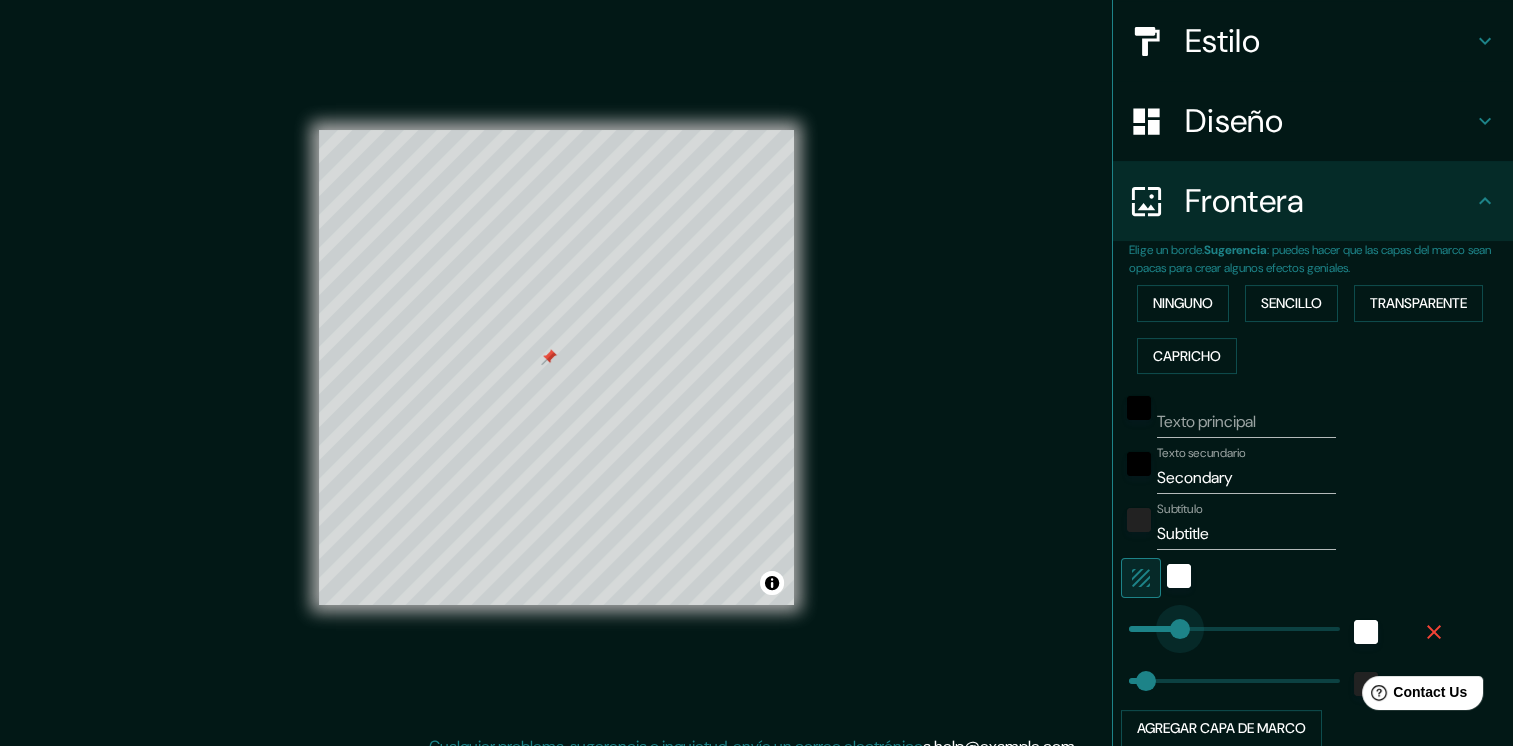 drag, startPoint x: 1196, startPoint y: 628, endPoint x: 1164, endPoint y: 618, distance: 33.526108 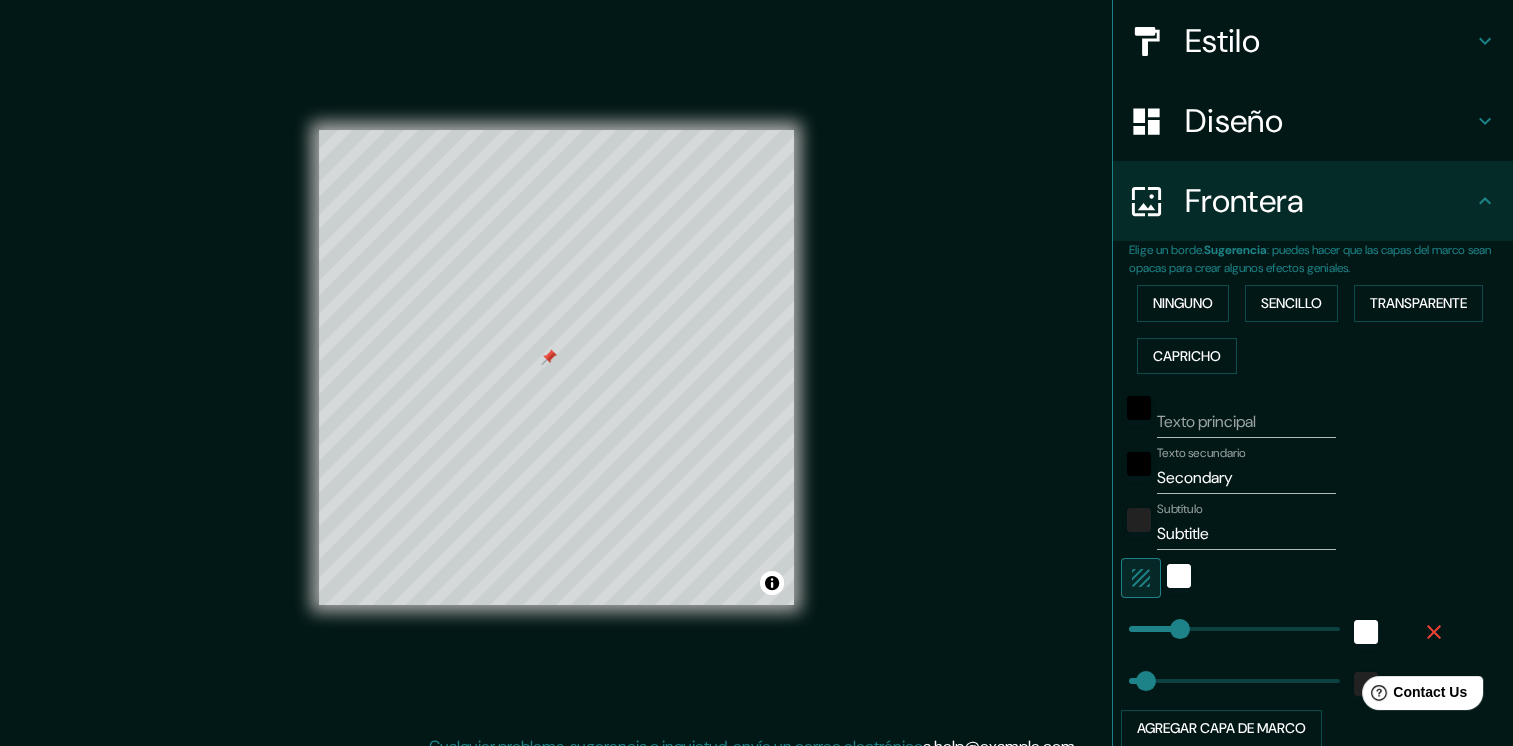 type on "138" 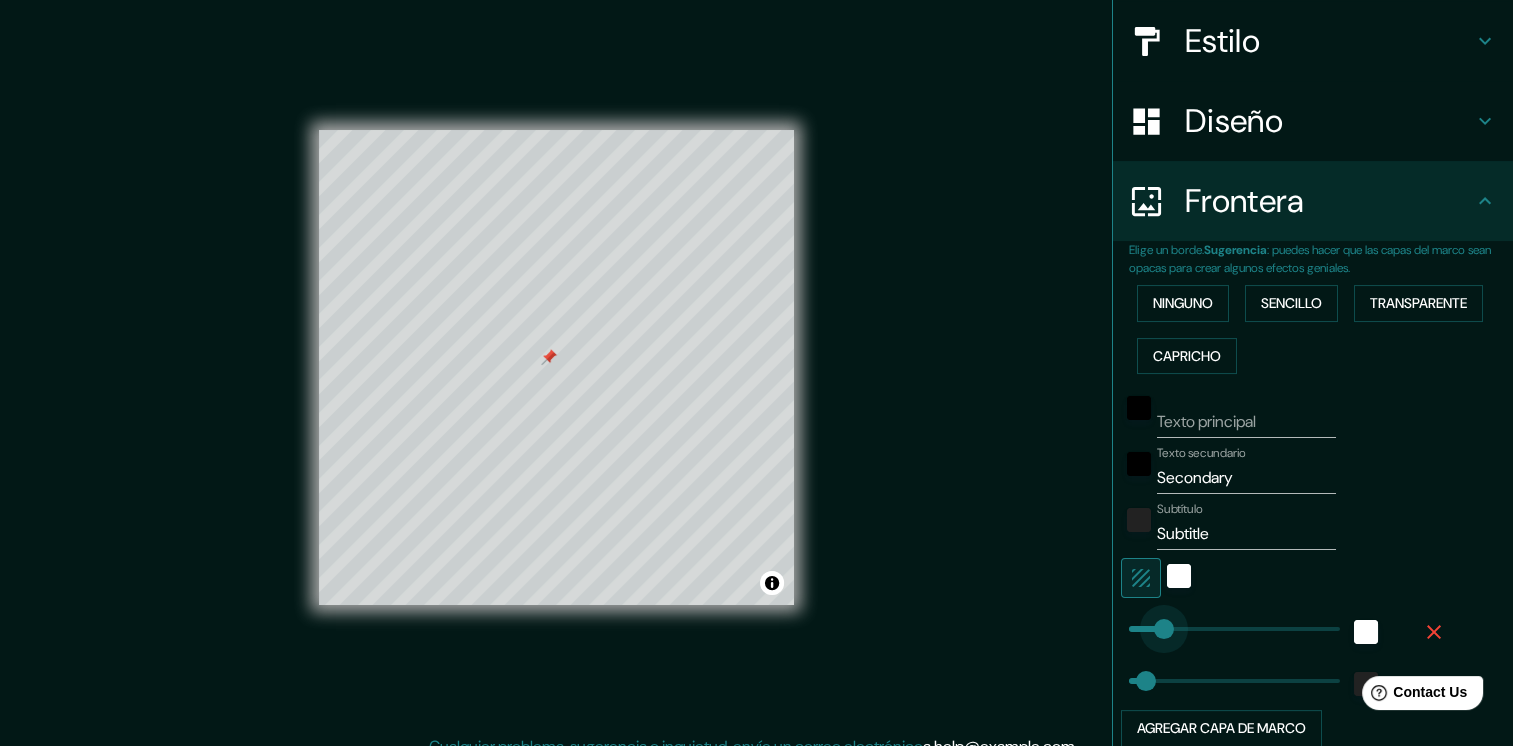 type on "57" 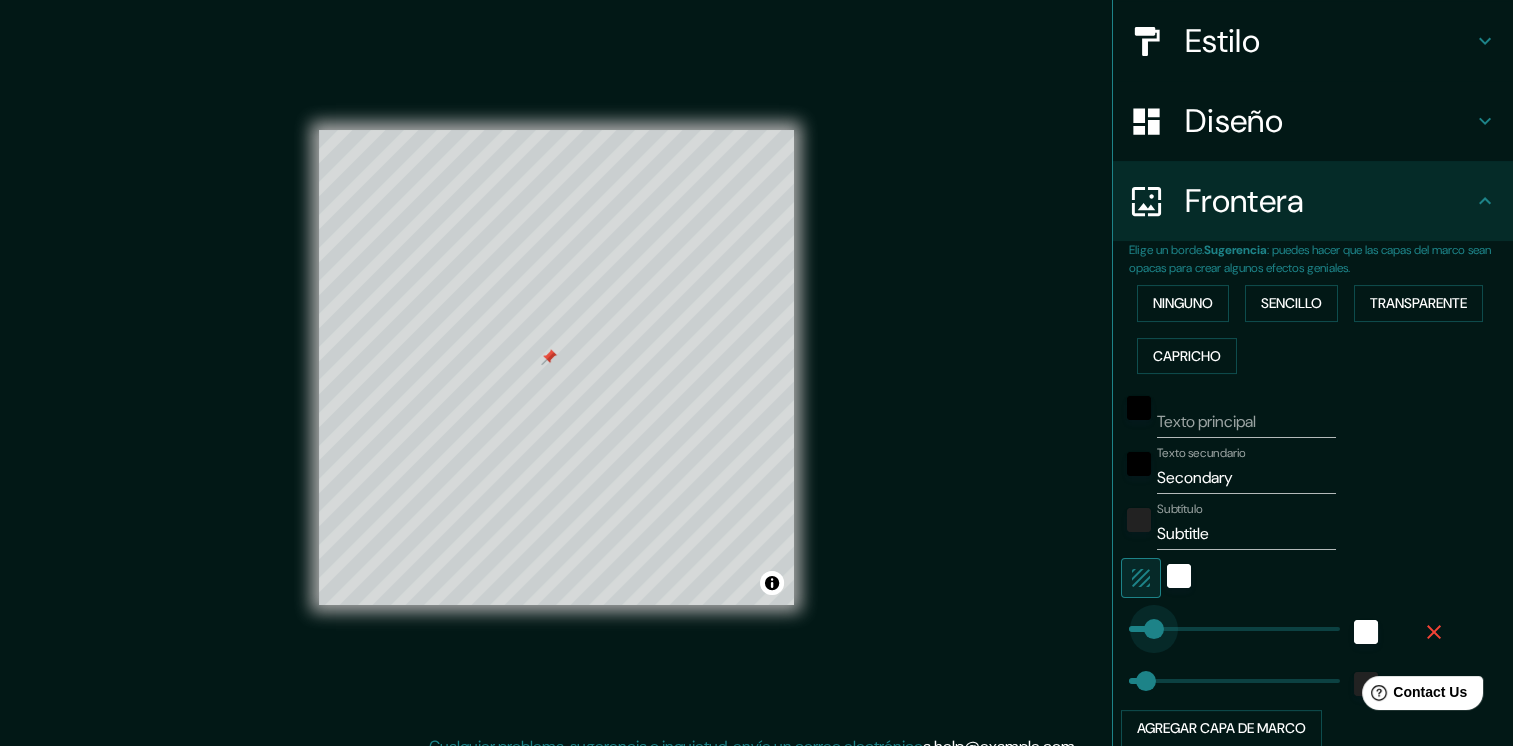 drag, startPoint x: 1175, startPoint y: 624, endPoint x: 1139, endPoint y: 625, distance: 36.013885 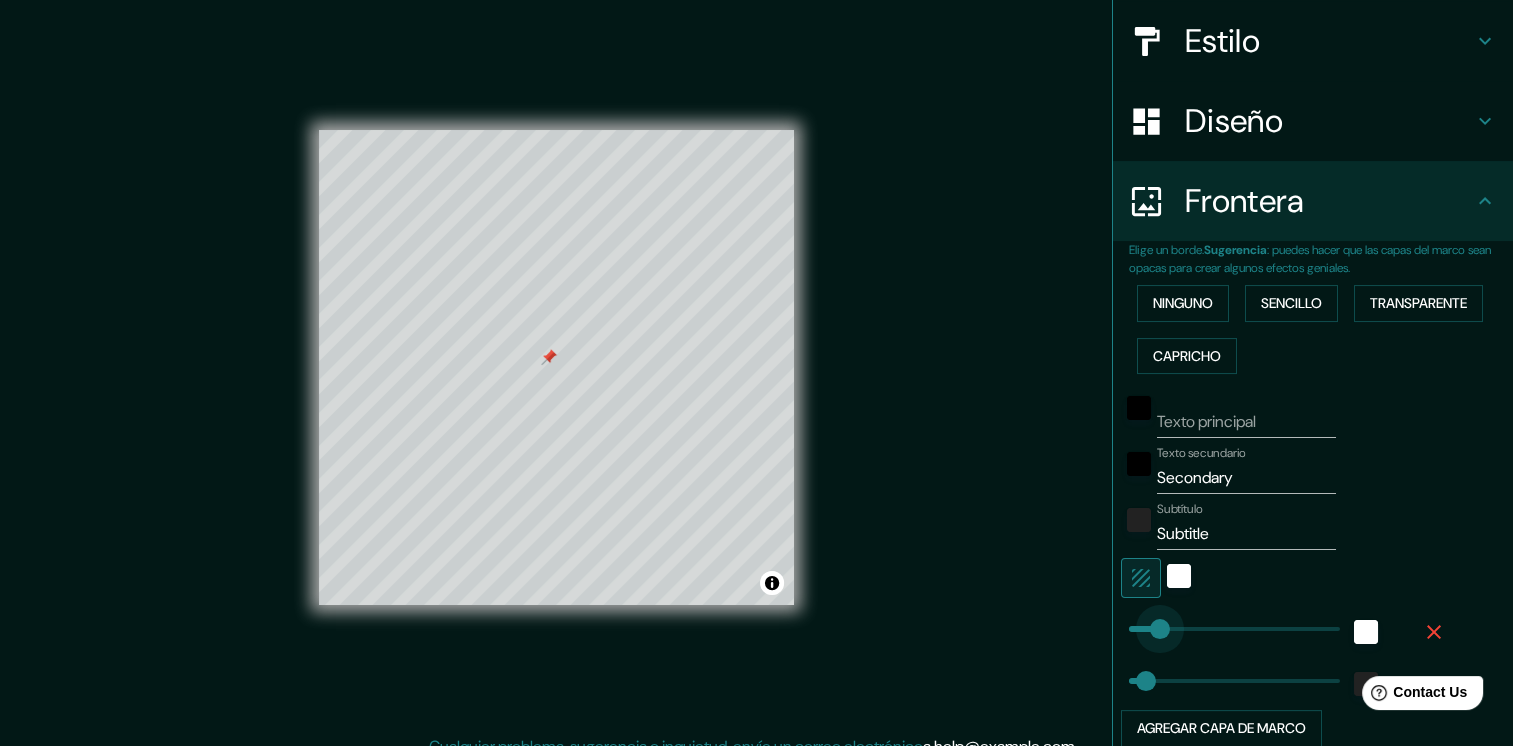 type on "78" 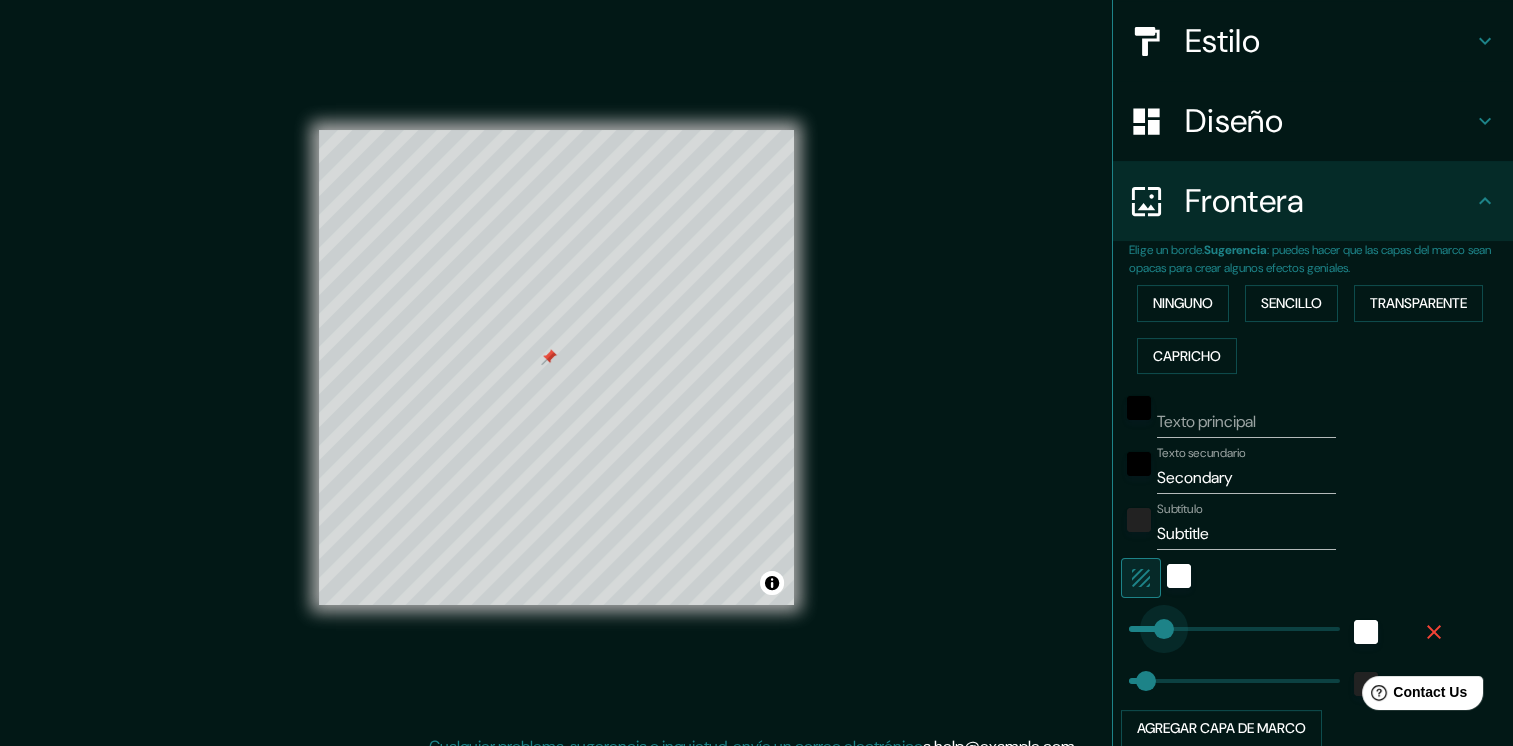 type on "96" 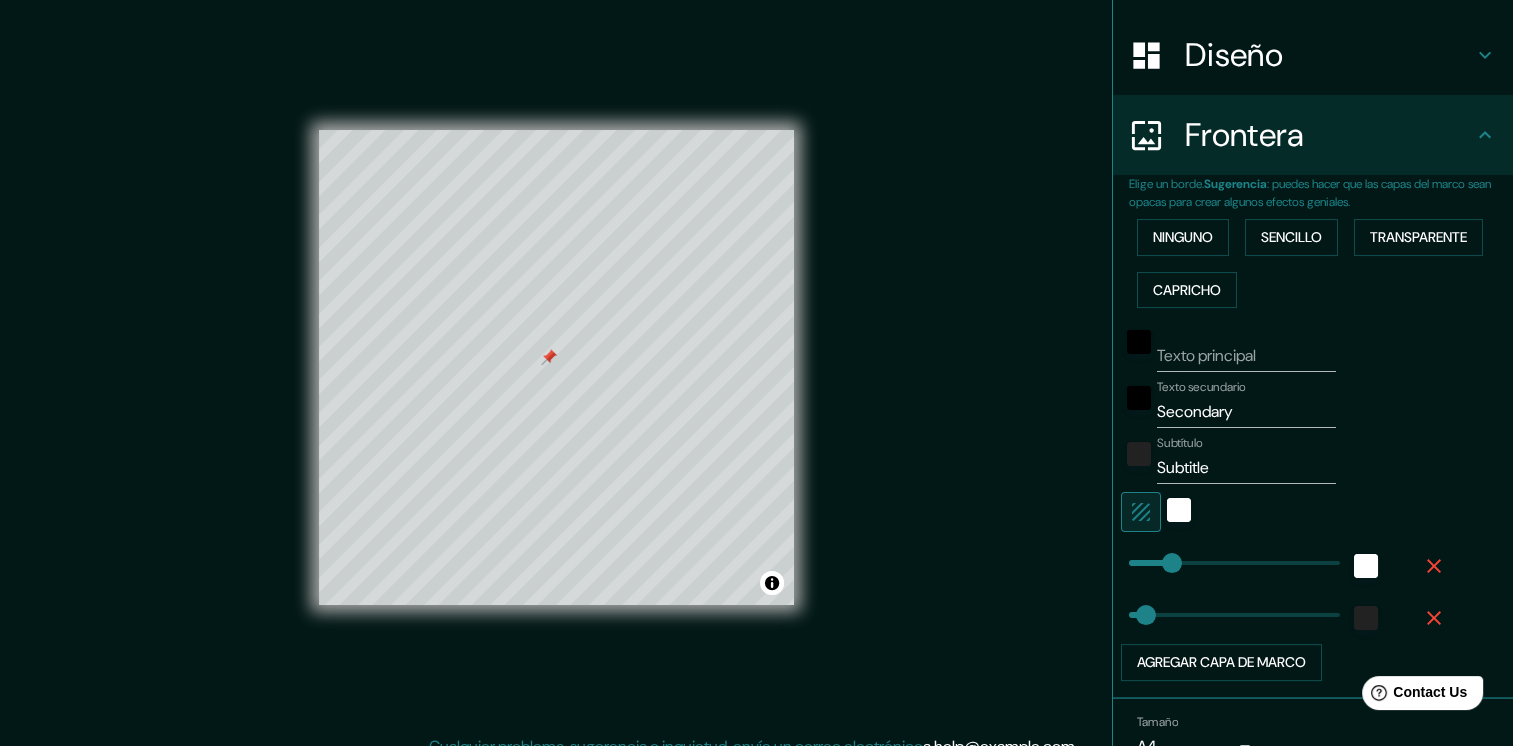 scroll, scrollTop: 325, scrollLeft: 0, axis: vertical 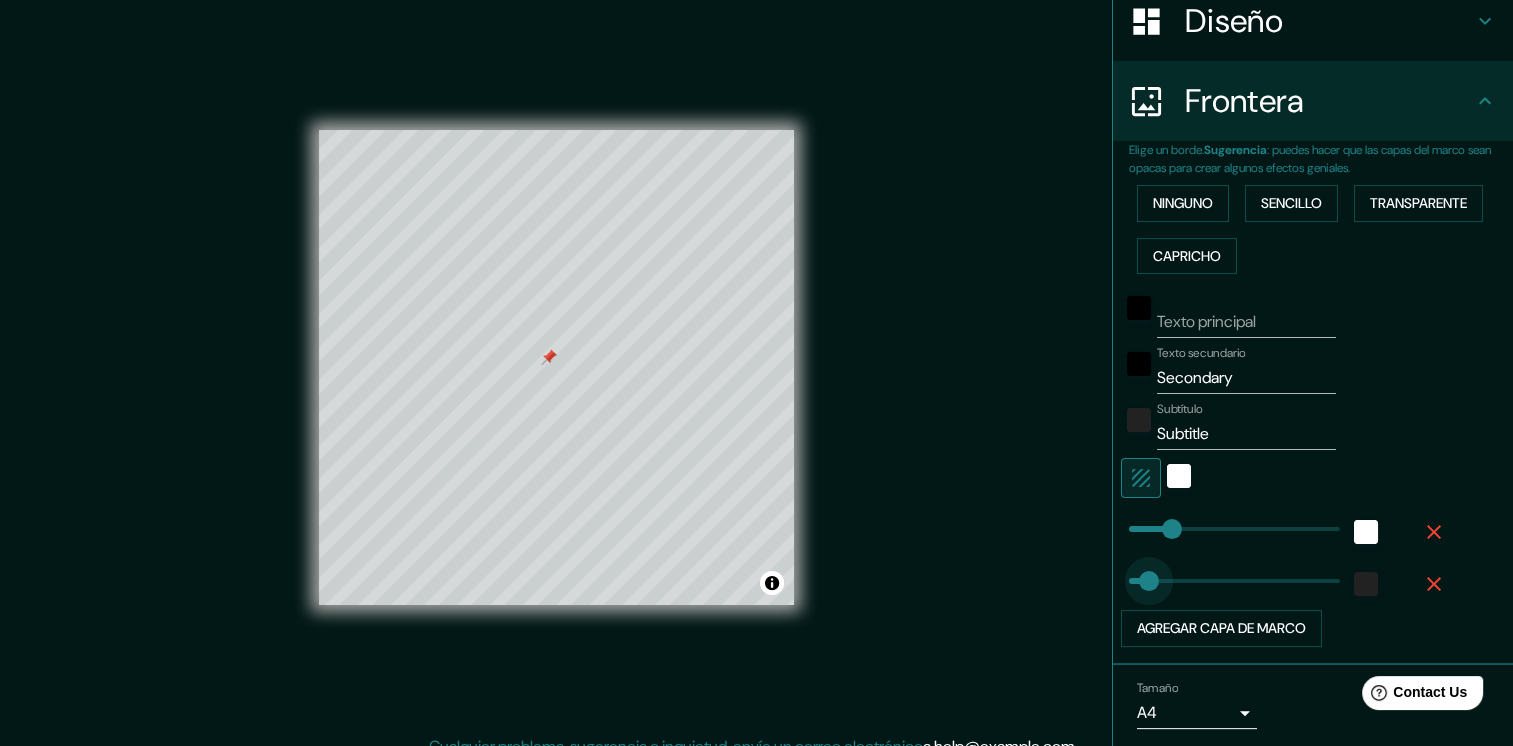 type on "66" 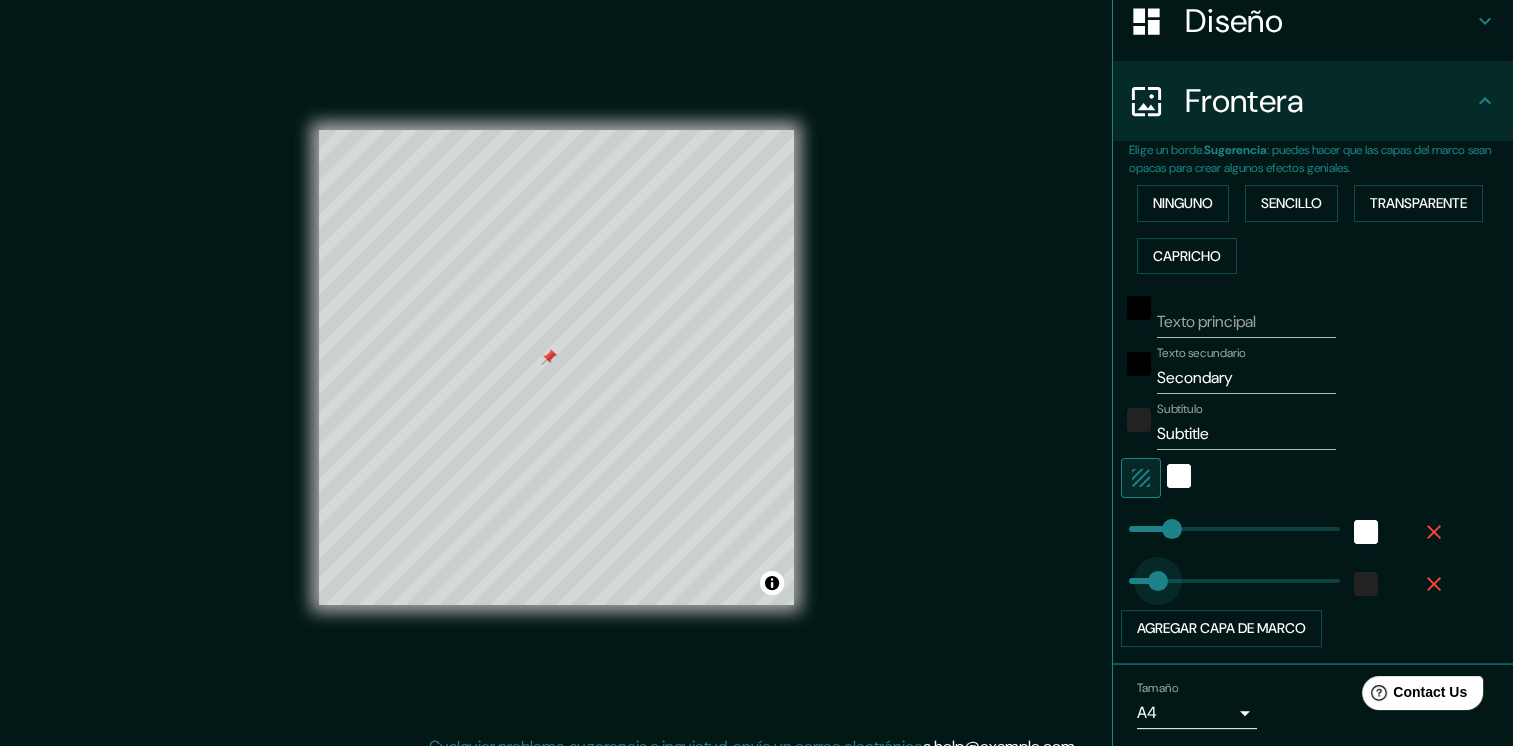 drag, startPoint x: 1132, startPoint y: 586, endPoint x: 1143, endPoint y: 582, distance: 11.7046995 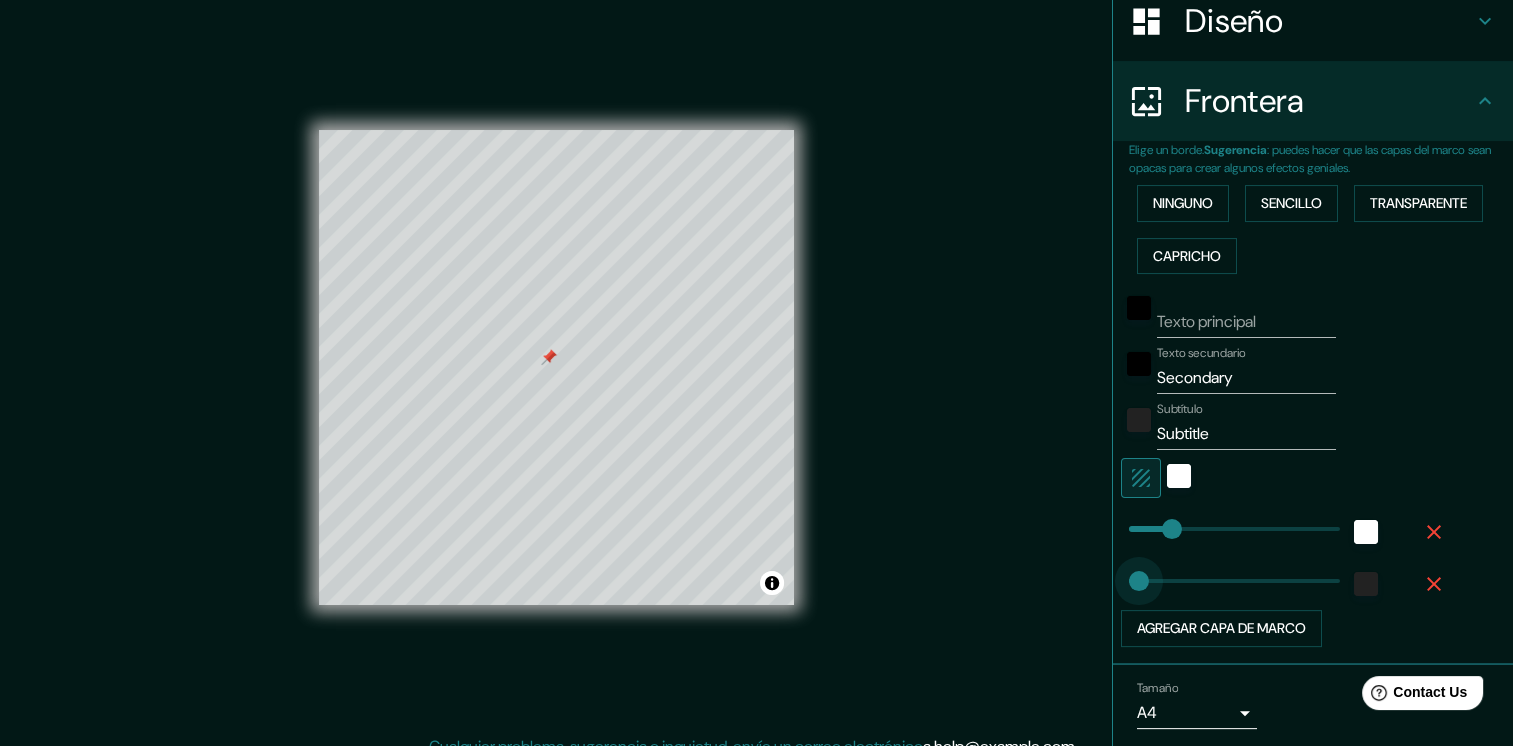 type on "23" 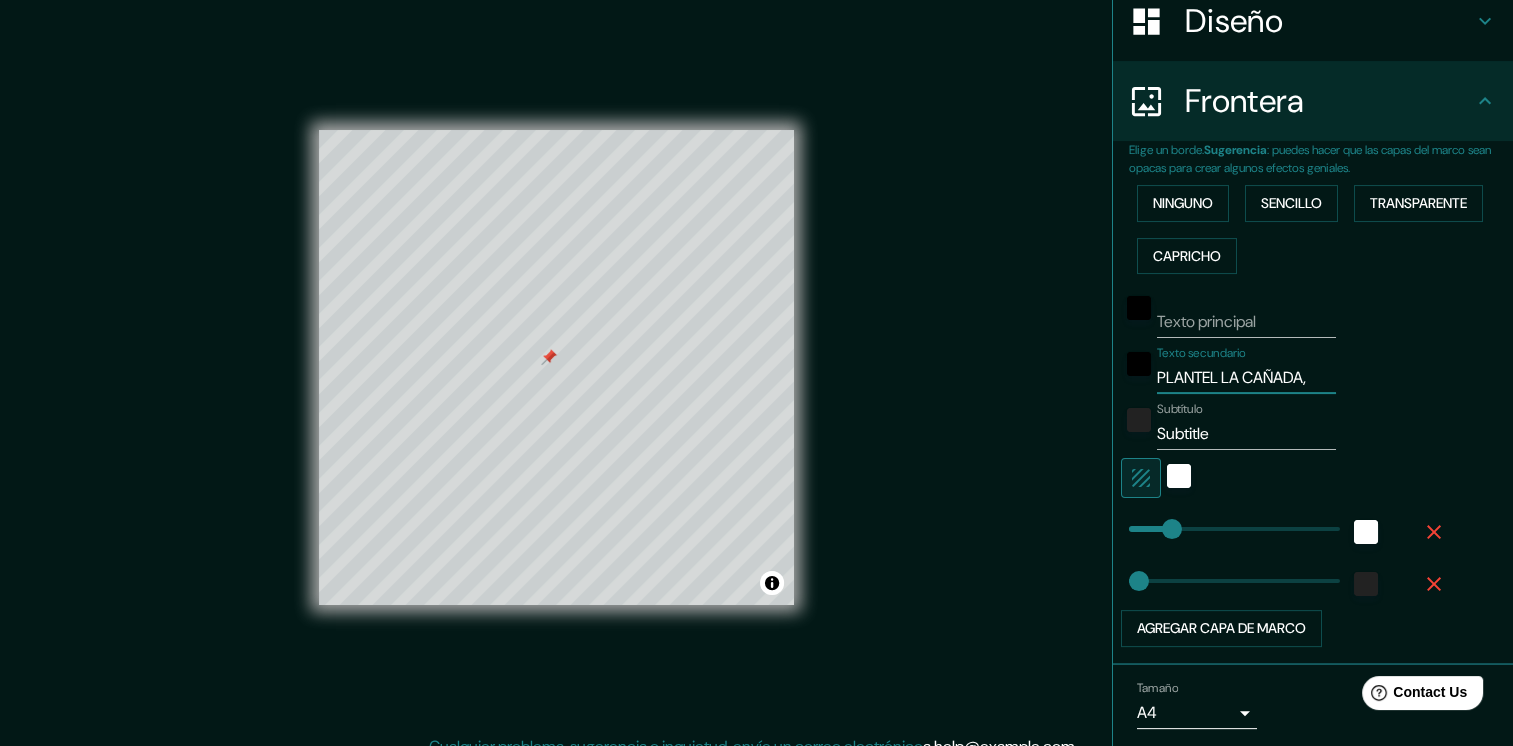 type on "PLANTEL LA CAÑADA," 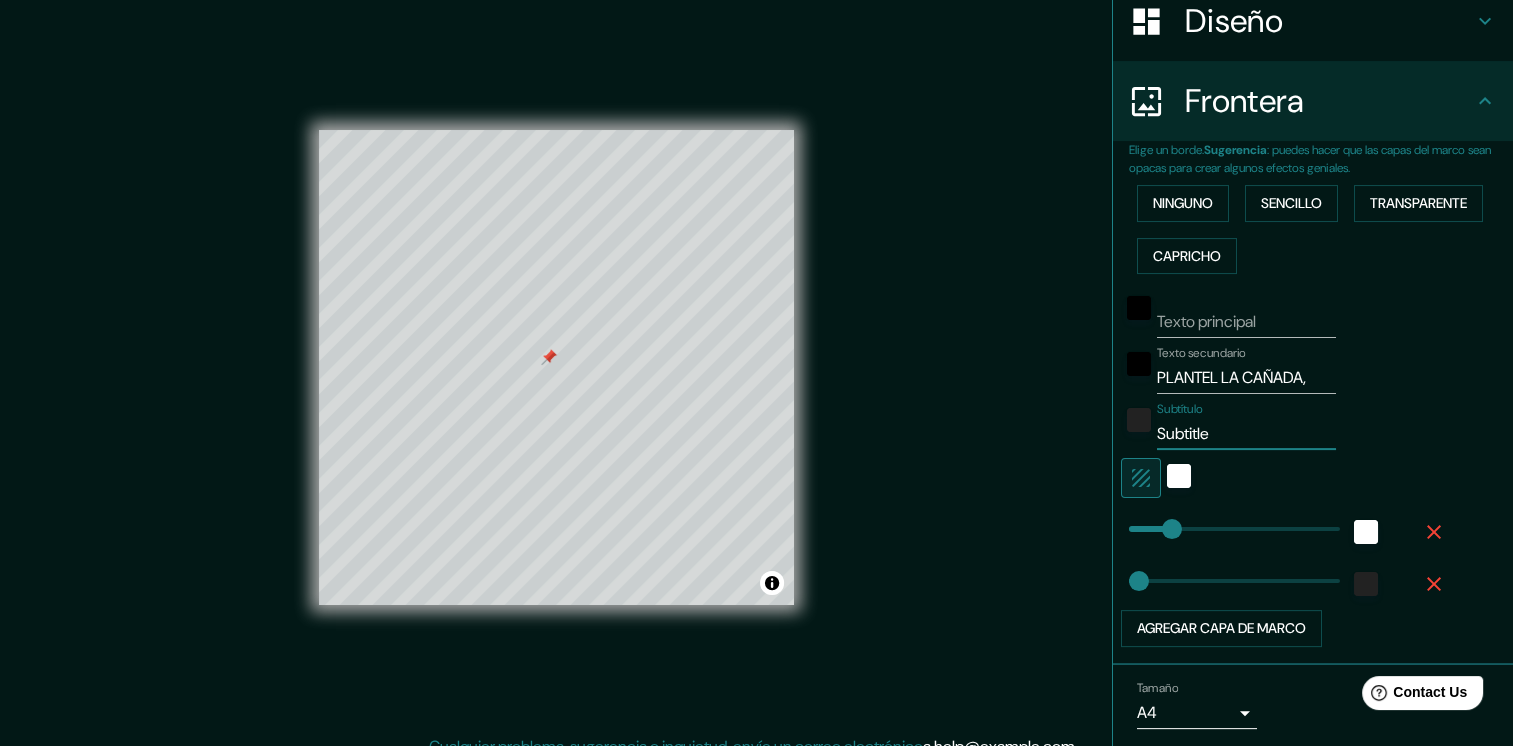 drag, startPoint x: 1189, startPoint y: 439, endPoint x: 1140, endPoint y: 442, distance: 49.09175 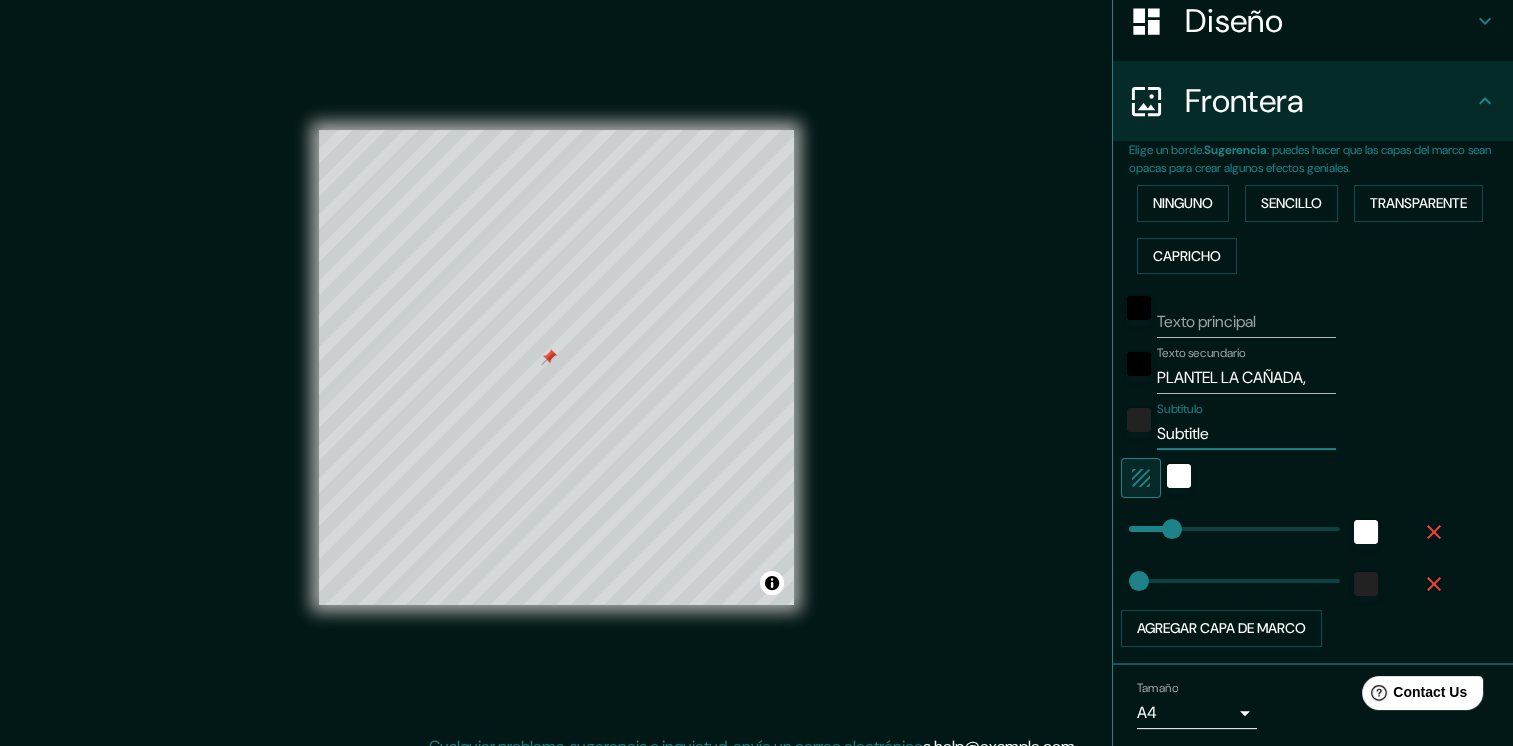 click on "Subtítulo Subtitle" at bounding box center (1285, 426) 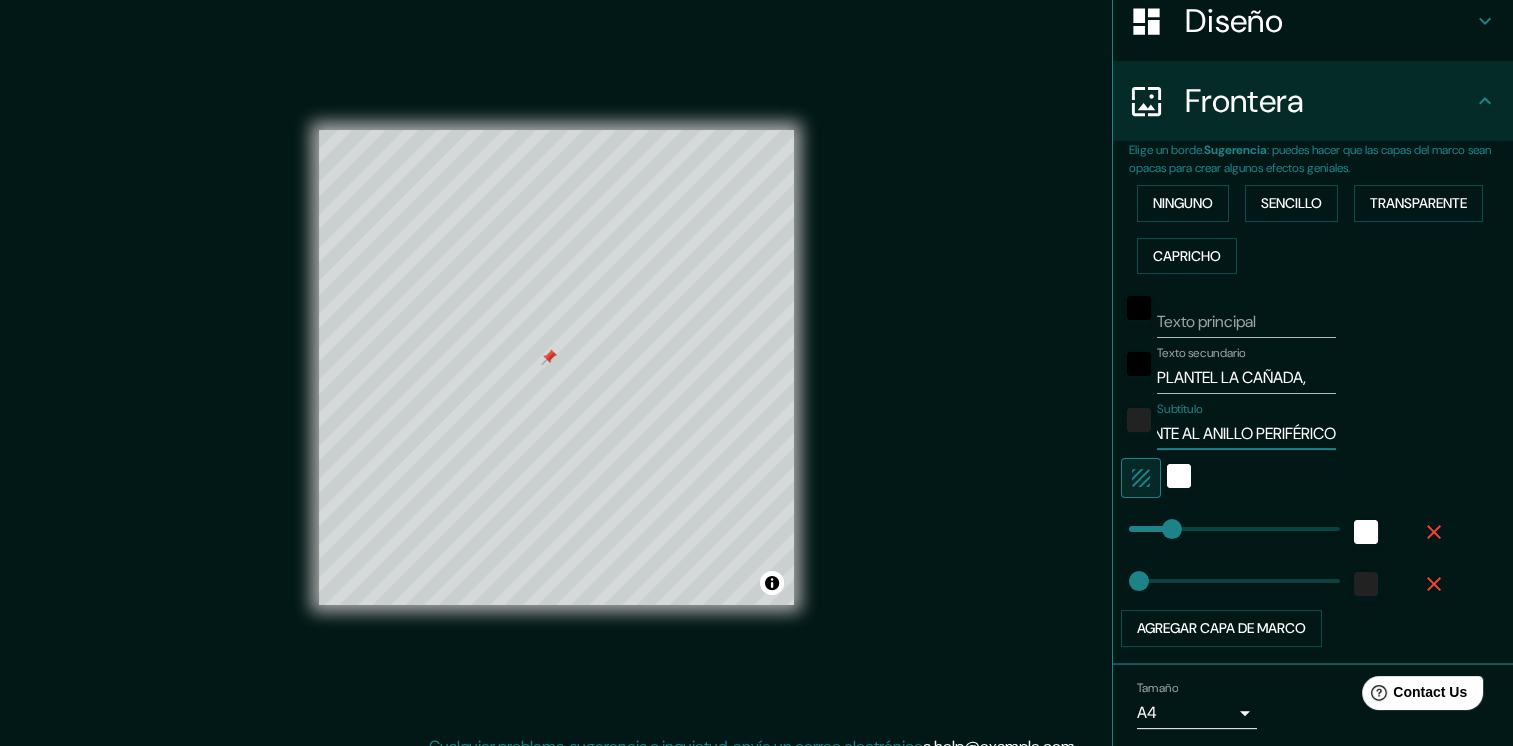 scroll, scrollTop: 0, scrollLeft: 56, axis: horizontal 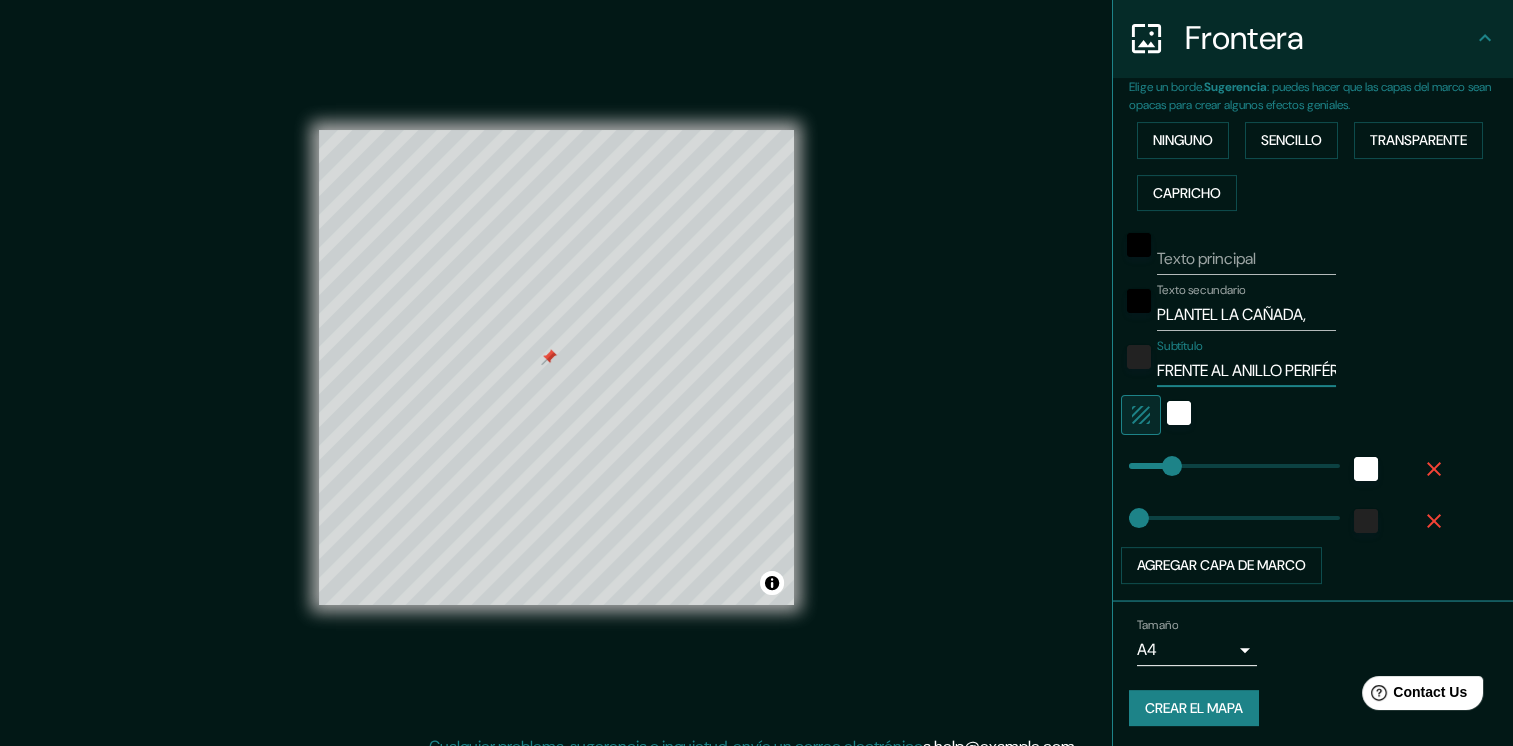click on "Crear el mapa" at bounding box center (1194, 708) 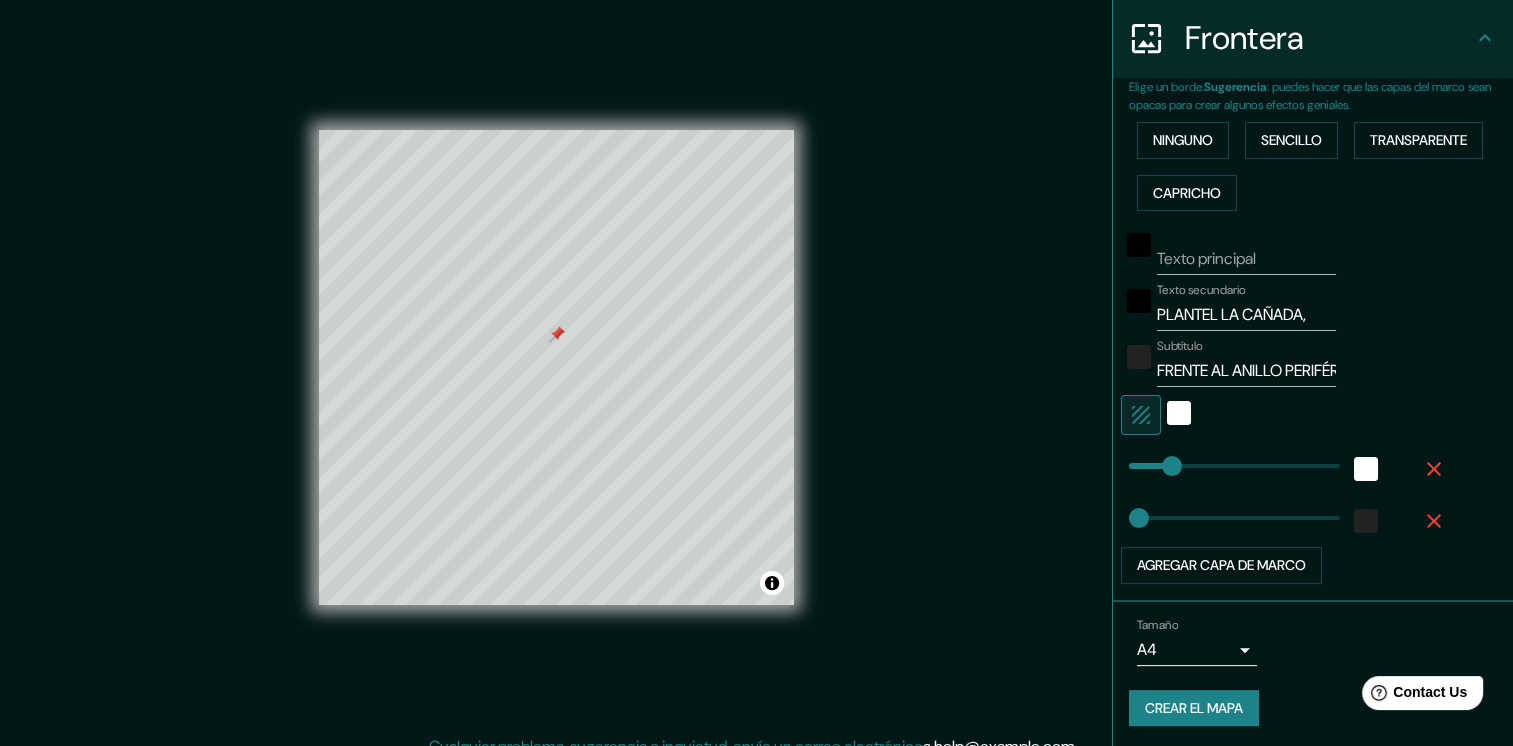 click on "Crear el mapa" at bounding box center [1194, 708] 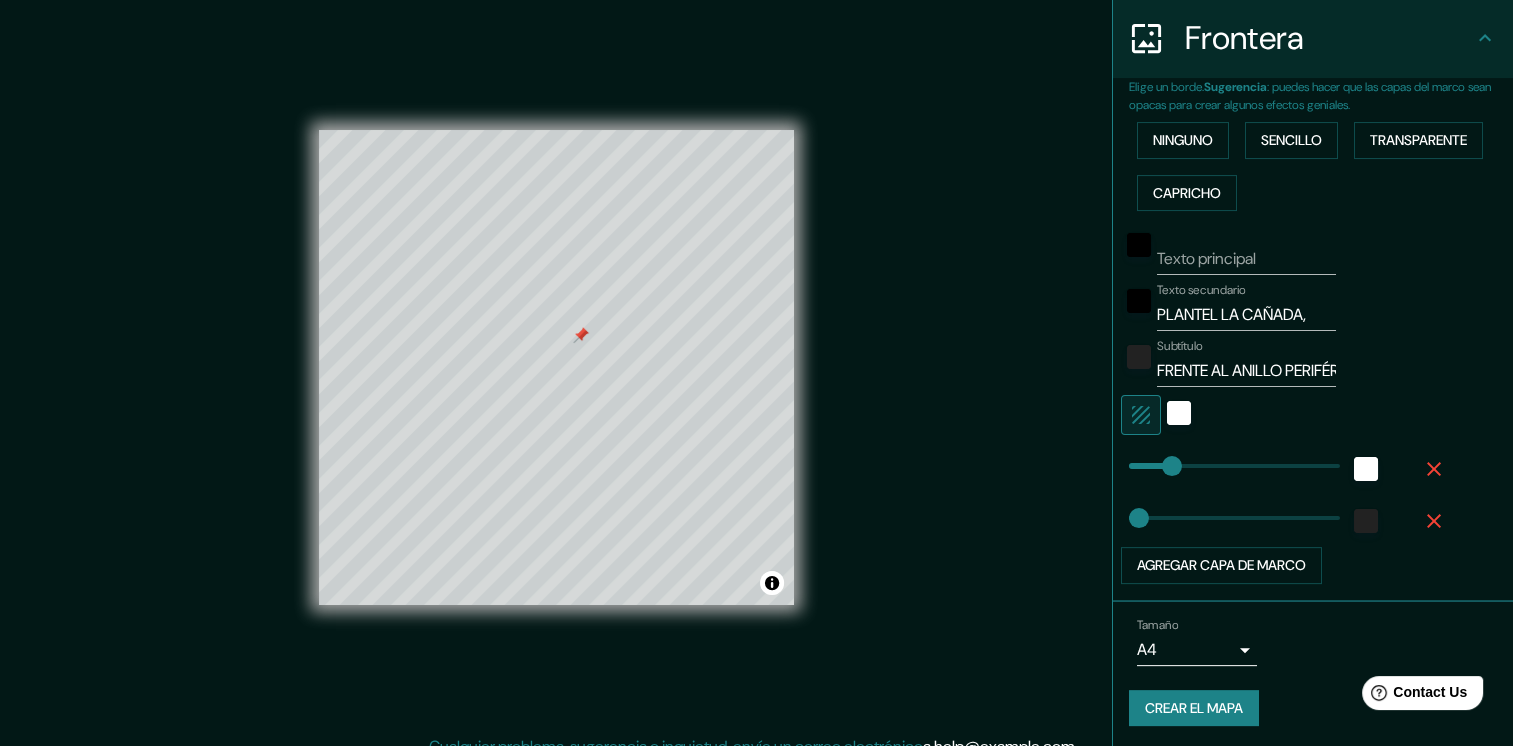 click on "Mappin Ubicación Tegucigalpa, Departamento de Francisco Morazán, Honduras Pines Estilo Diseño Frontera Elige un borde. Sugerencia : puedes hacer que las capas del marco sean opacas para crear algunos efectos geniales. Ninguno Sencillo Transparente Capricho Texto principal Texto secundario PLANTEL LA CAÑADA, Subtítulo FRENTE A ANILLO PERIFÉRICO Agregar capa de marco Tamaño A4 single Crear el mapa © Mapbox © OpenStreetMap Improve this map Cualquier problema, sugerencia o inquietud, envíe un correo electrónico a help@example.com . . ." at bounding box center (756, 383) 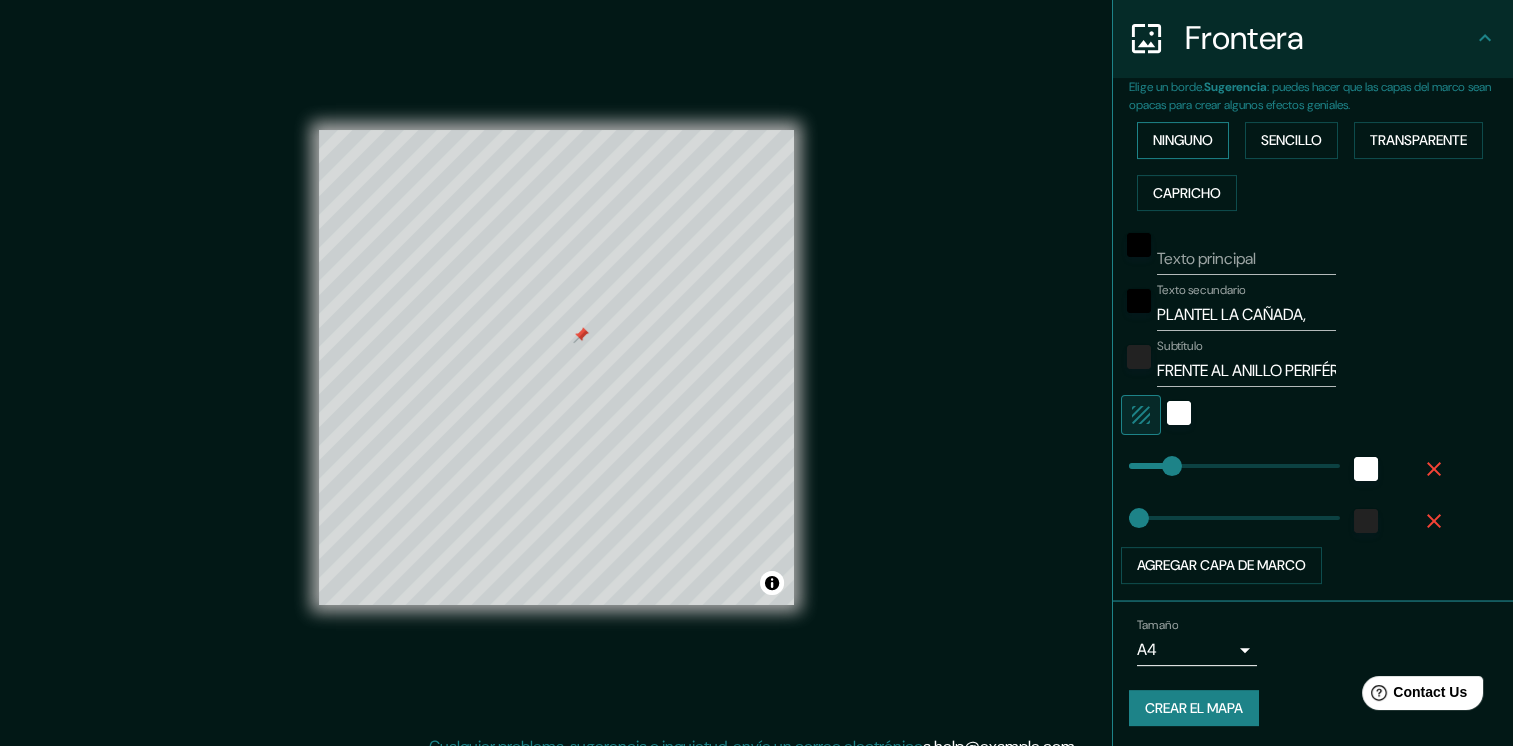 click on "Ninguno" at bounding box center [1183, 140] 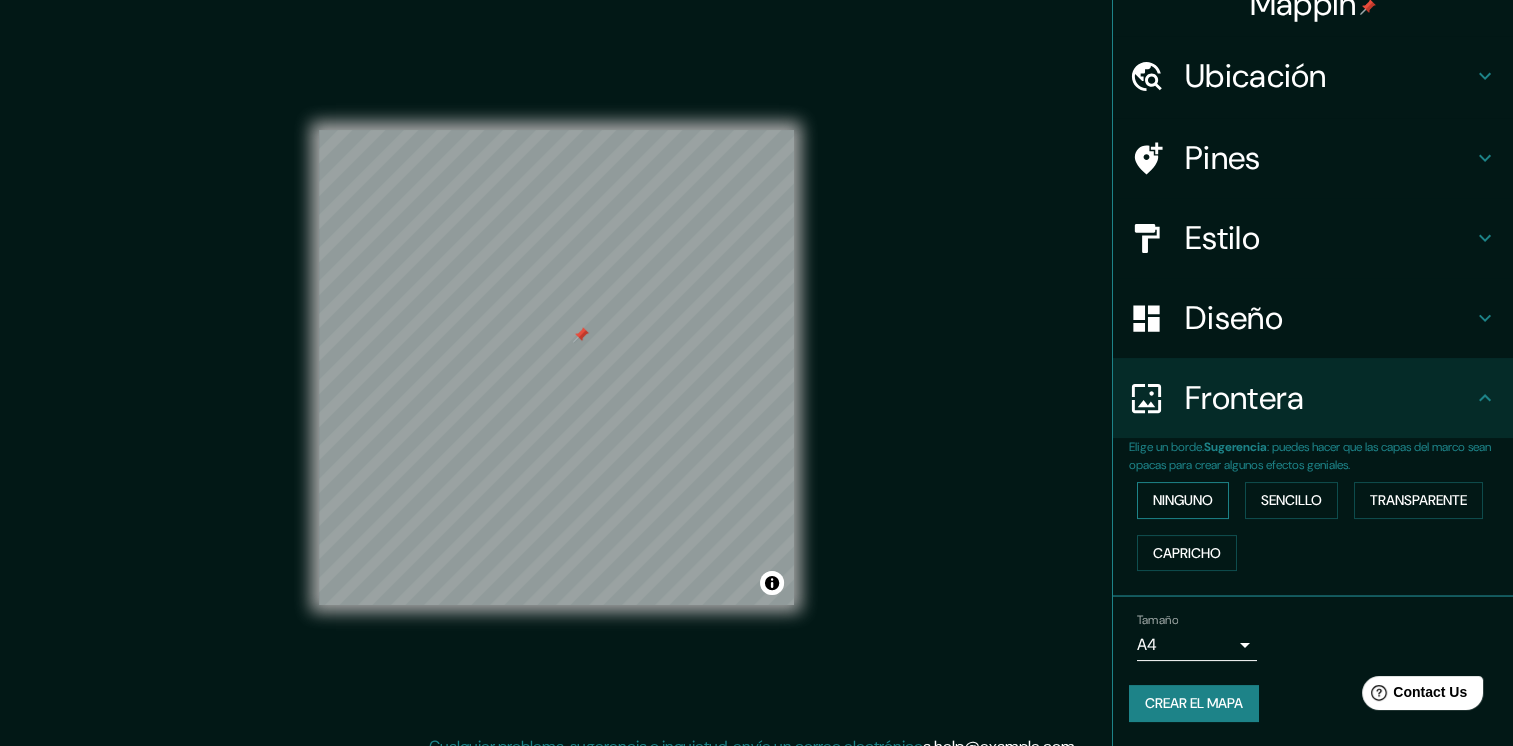 scroll, scrollTop: 25, scrollLeft: 0, axis: vertical 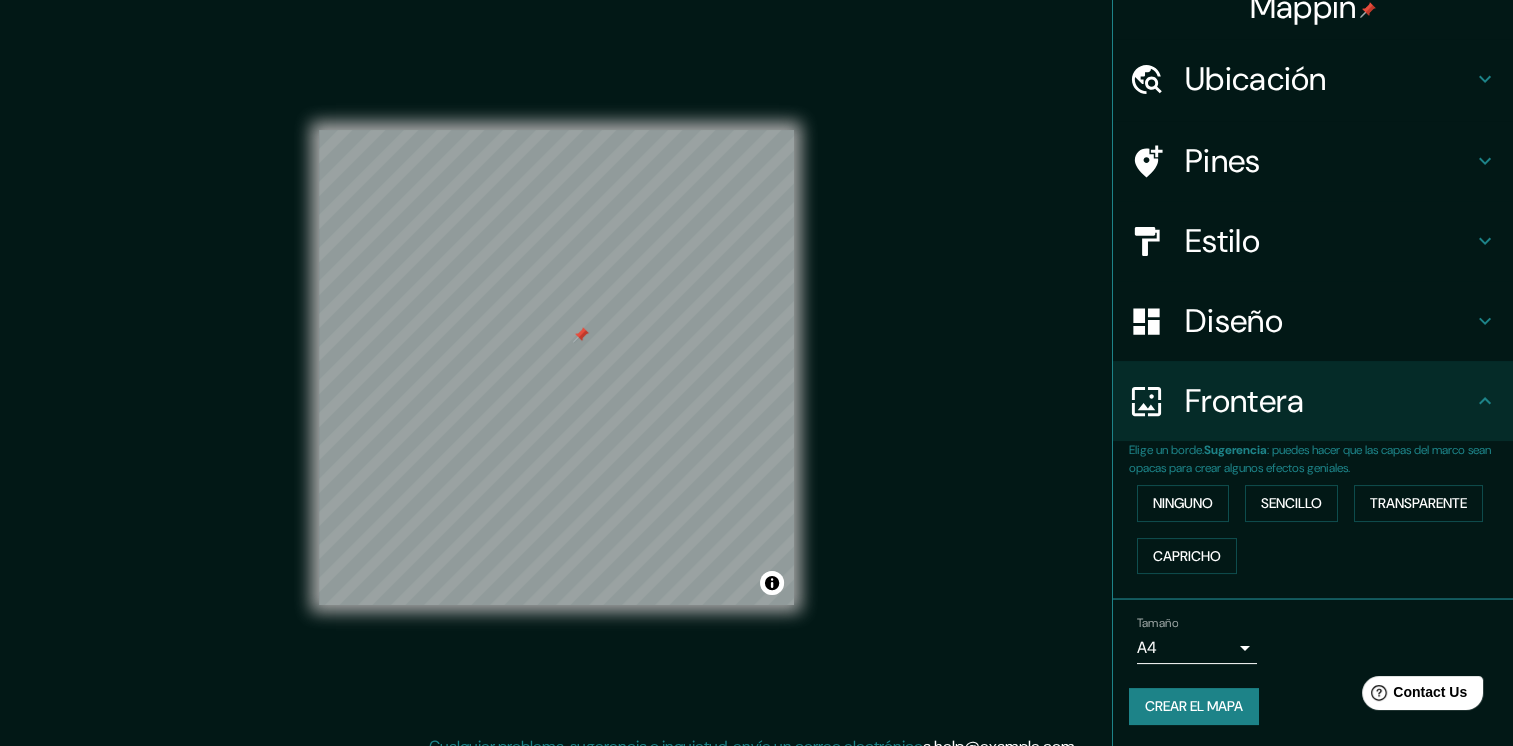 click on "Mappin Ubicación Tegucigalpa, Departamento de Francisco Morazán, Honduras Pines Estilo Diseño Frontera Elige un borde. Sugerencia : puedes hacer que las capas del marco sean opacas para crear algunos efectos geniales. Ninguno Sencillo Transparente Capricho Tamaño A4 single Crear el mapa © Mapbox © OpenStreetMap Improve this map Cualquier problema, sugerencia o inquietud, envíe un correo electrónico a help@example.com . . ." at bounding box center [756, 383] 